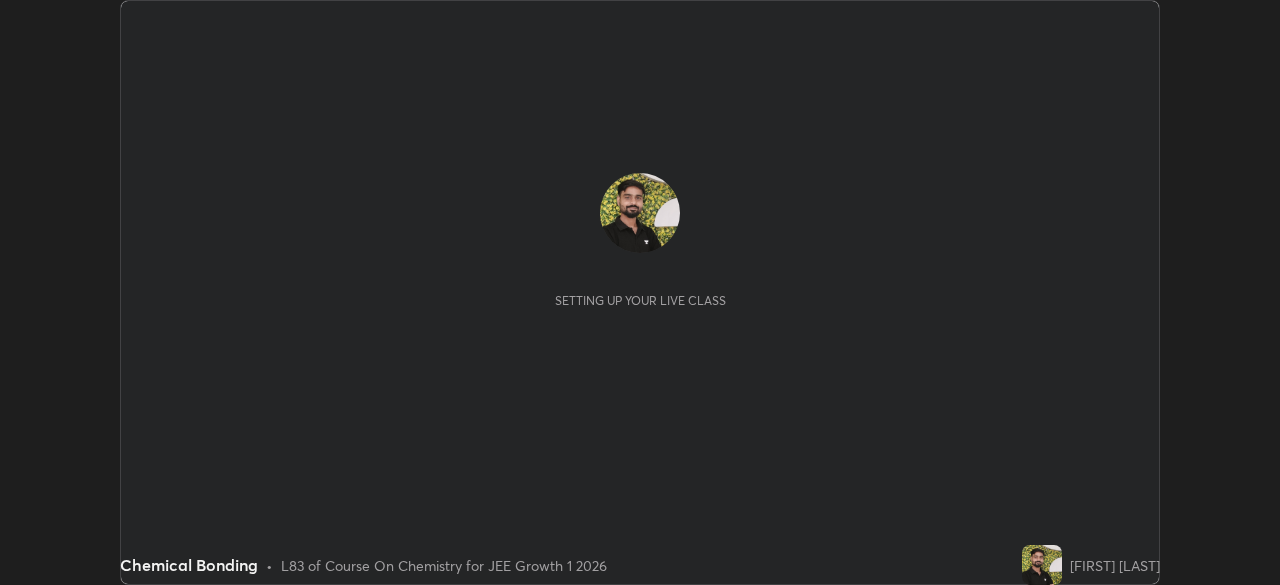 scroll, scrollTop: 0, scrollLeft: 0, axis: both 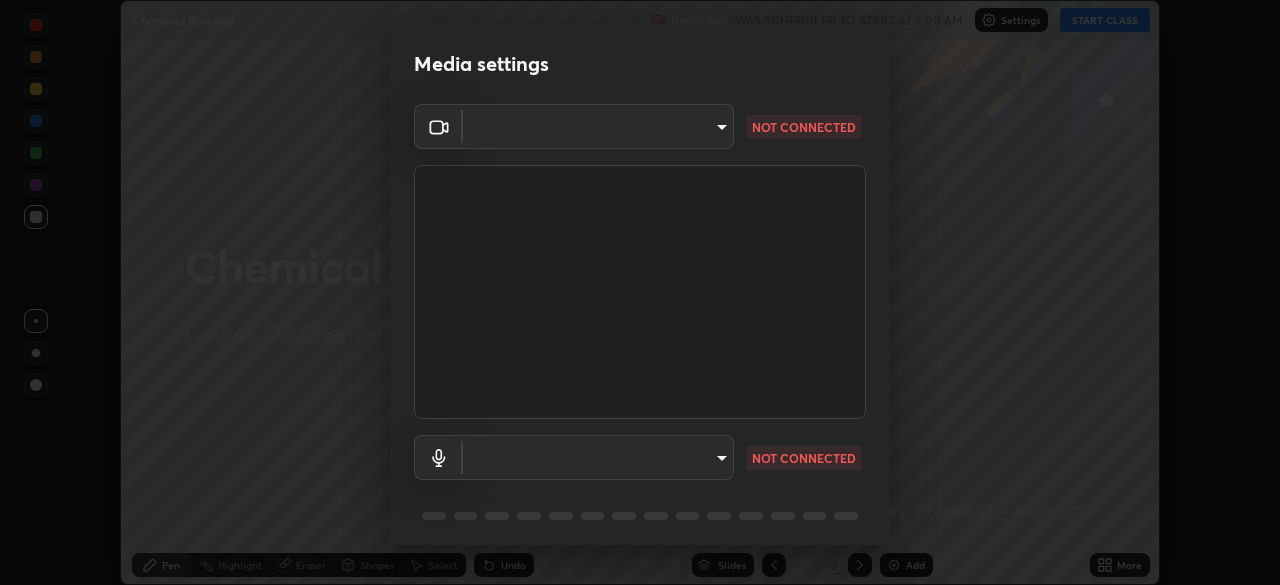 type on "b8f713a0fc2a4668ccd3874ce8ab2703f20e86d9f817921f365c1c4f78ca7a2c" 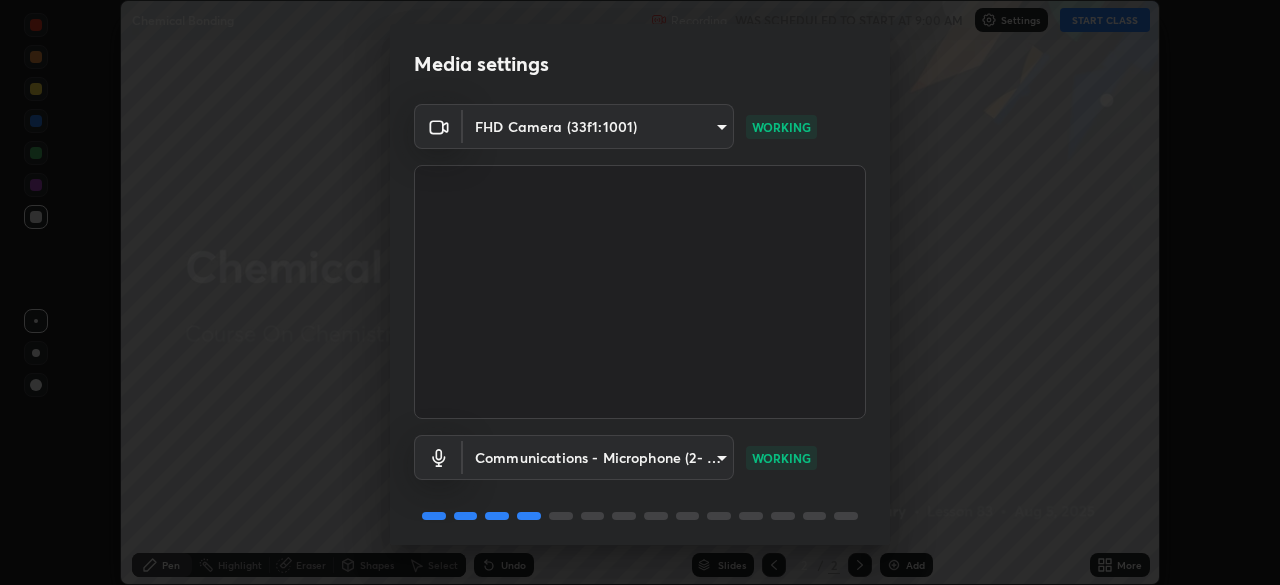 scroll, scrollTop: 71, scrollLeft: 0, axis: vertical 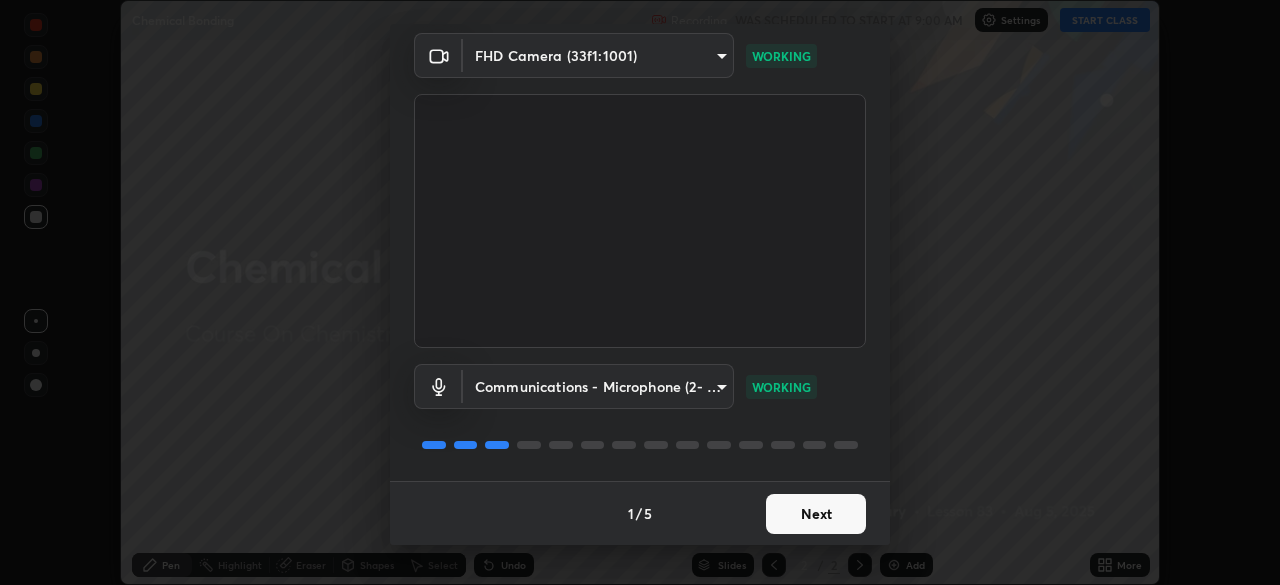 click on "Next" at bounding box center [816, 514] 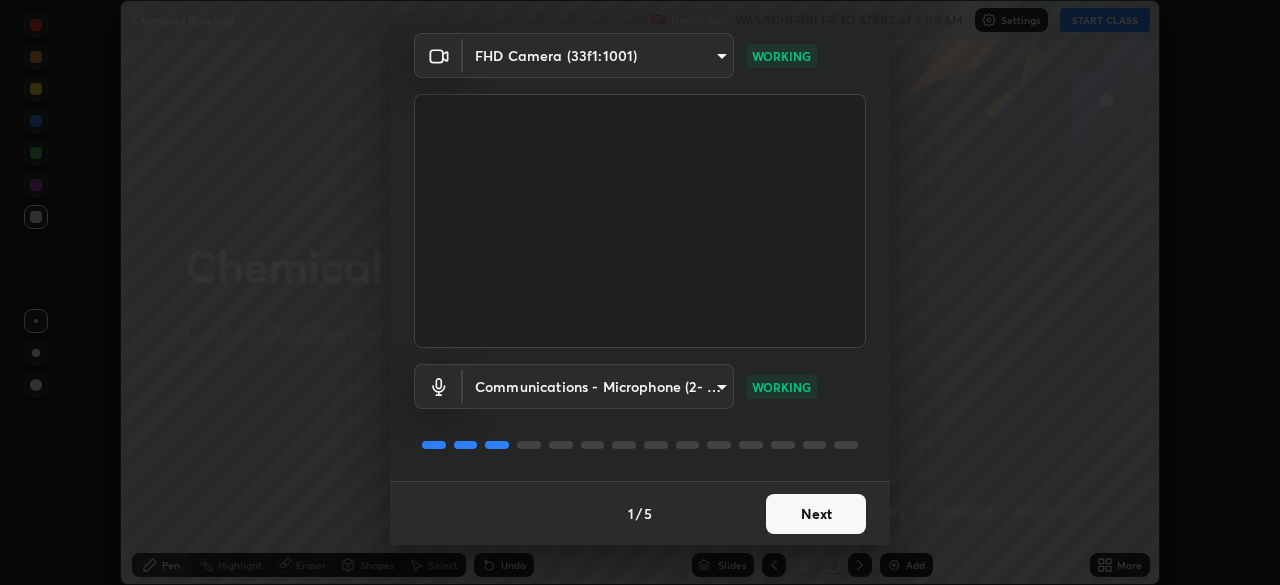 scroll, scrollTop: 0, scrollLeft: 0, axis: both 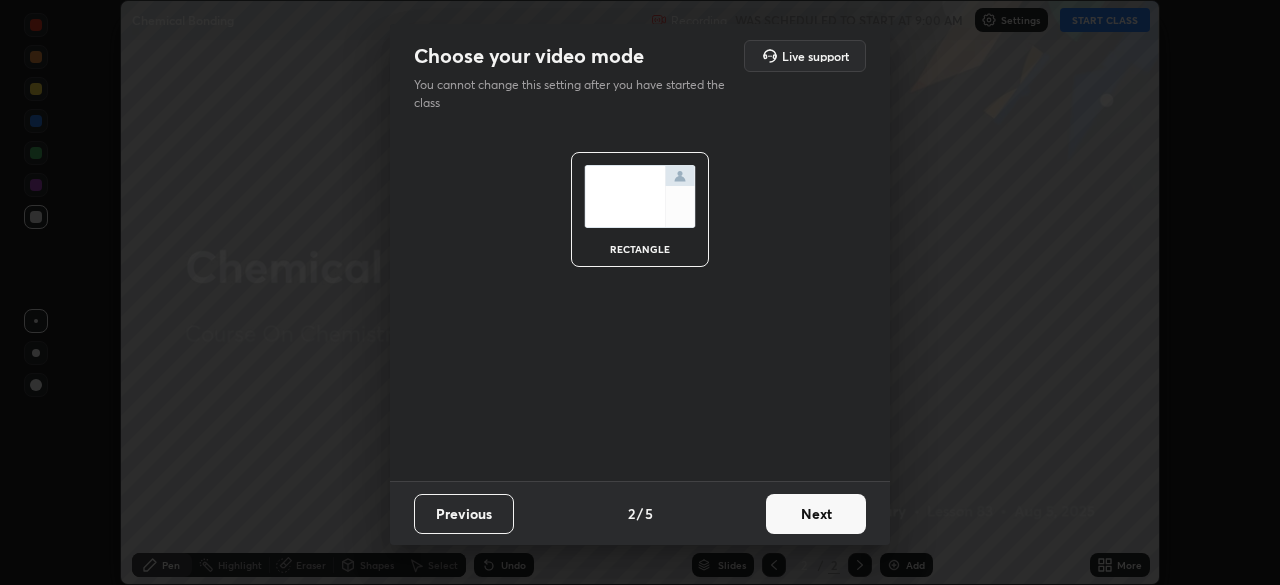 click on "Next" at bounding box center [816, 514] 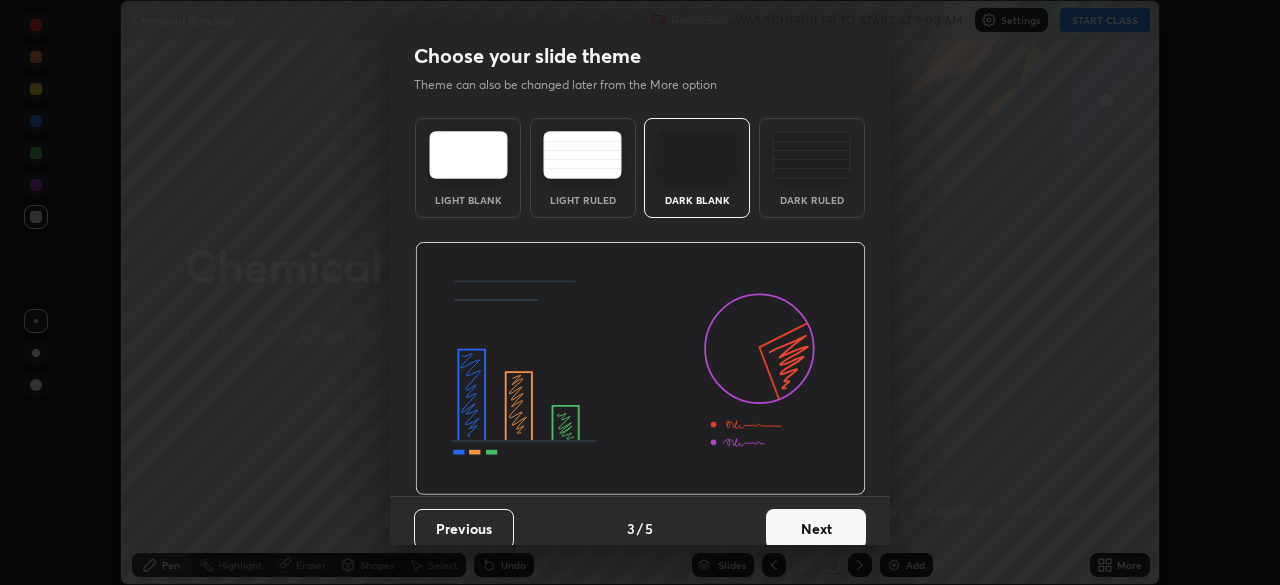click on "Next" at bounding box center (816, 529) 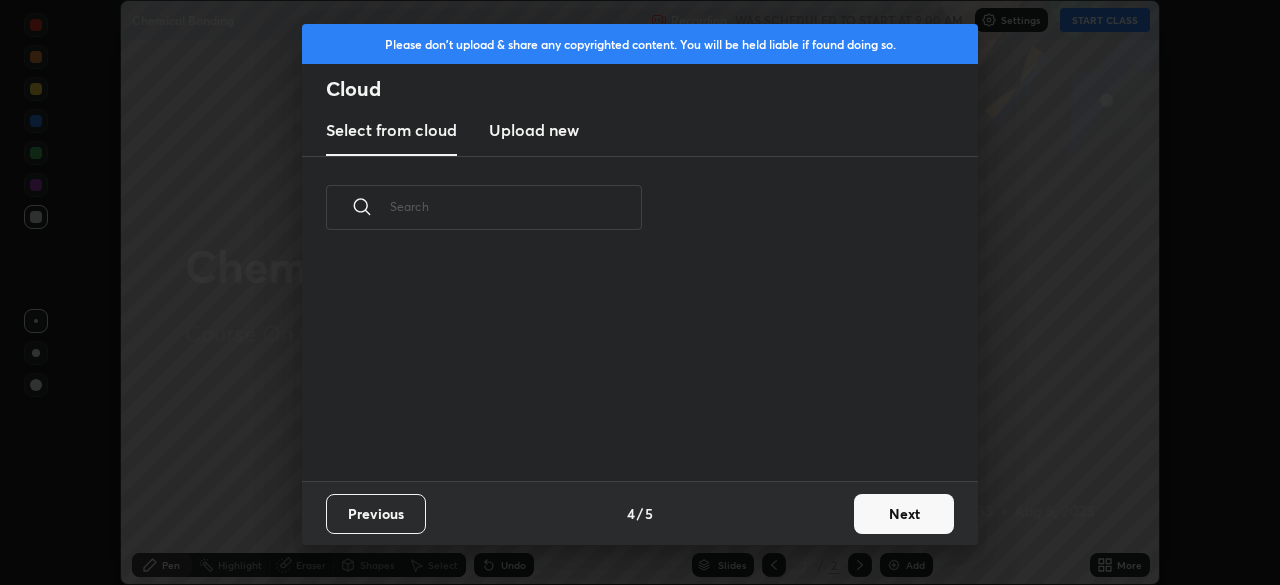 click on "Previous 4 / 5 Next" at bounding box center [640, 513] 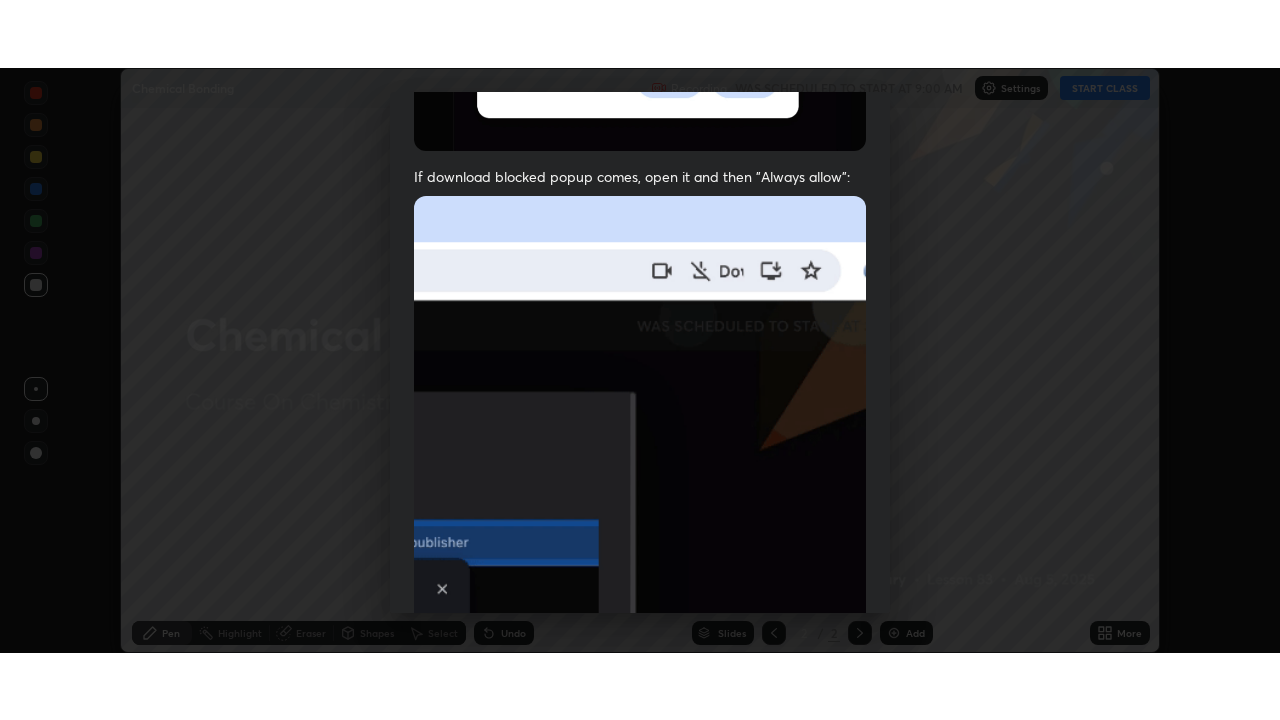 scroll, scrollTop: 479, scrollLeft: 0, axis: vertical 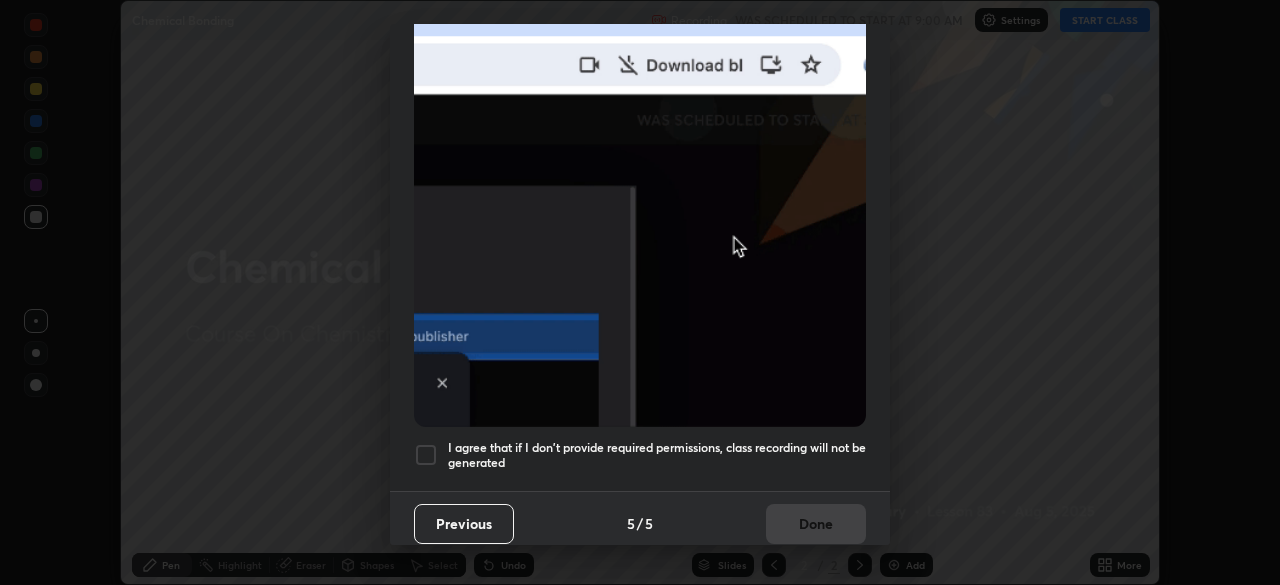 click at bounding box center (426, 455) 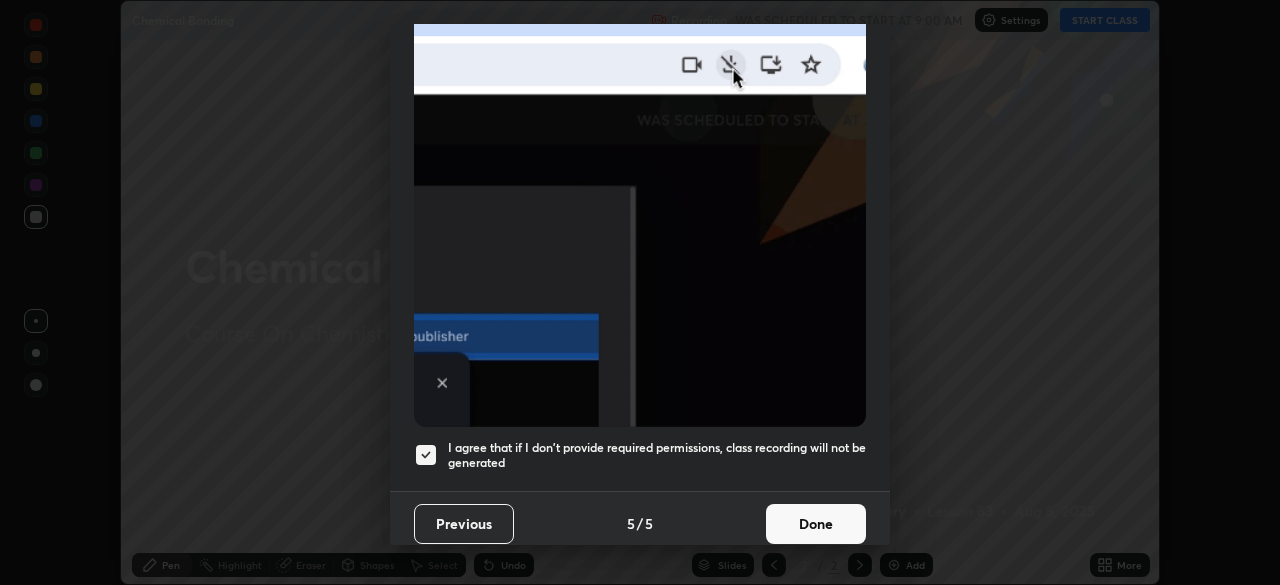 click on "Done" at bounding box center [816, 524] 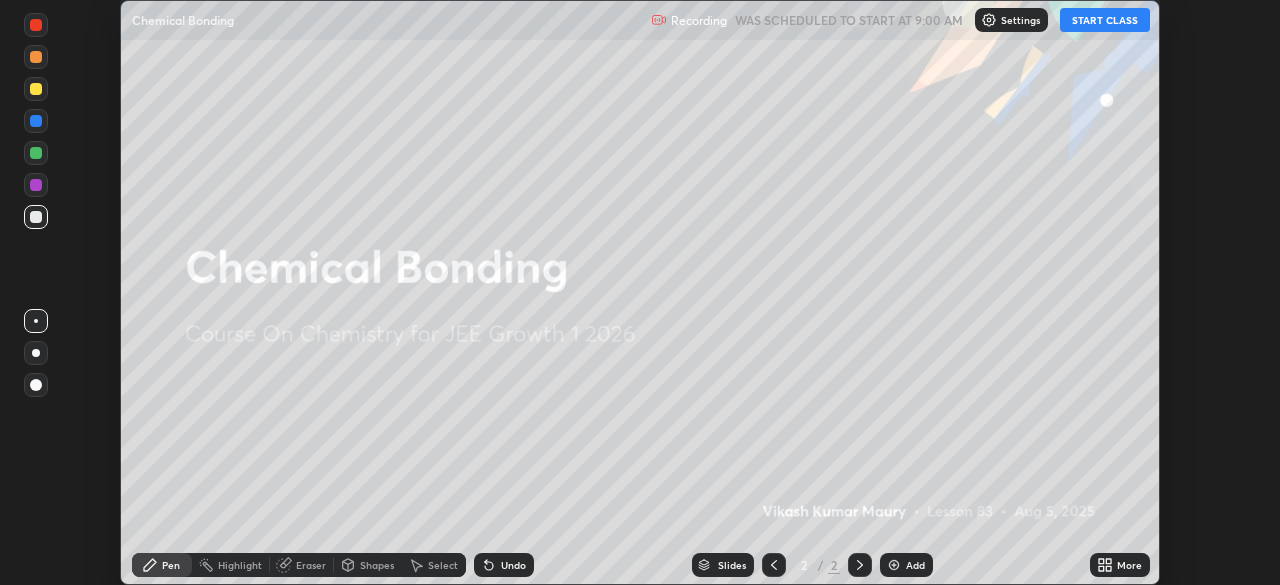 click on "Settings" at bounding box center (1020, 20) 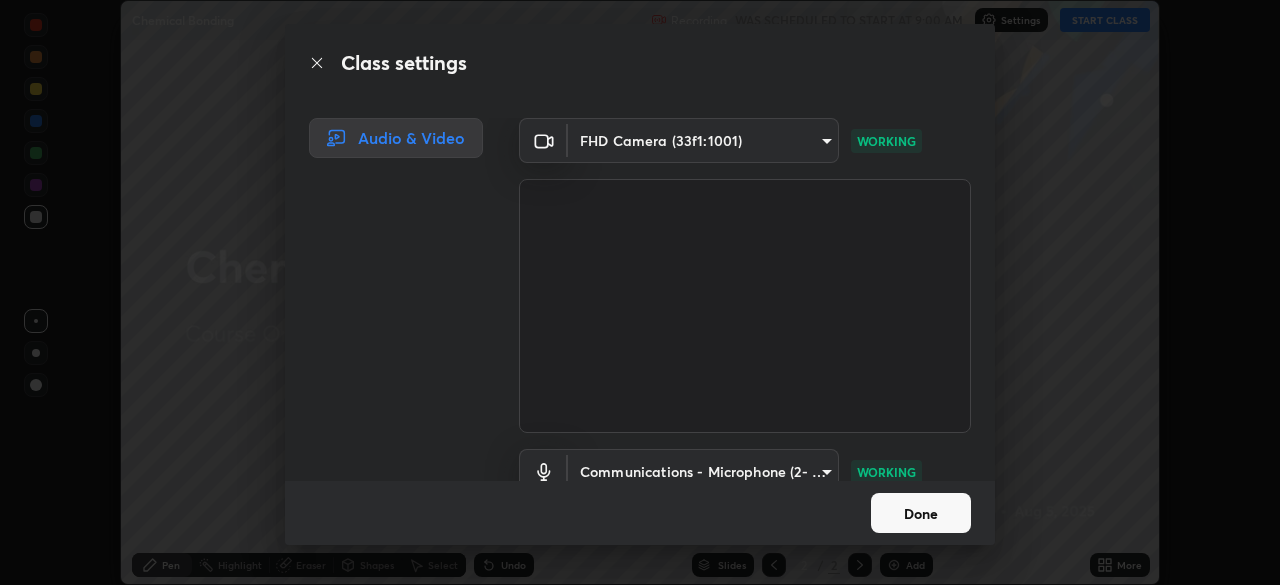 click on "Done" at bounding box center [921, 513] 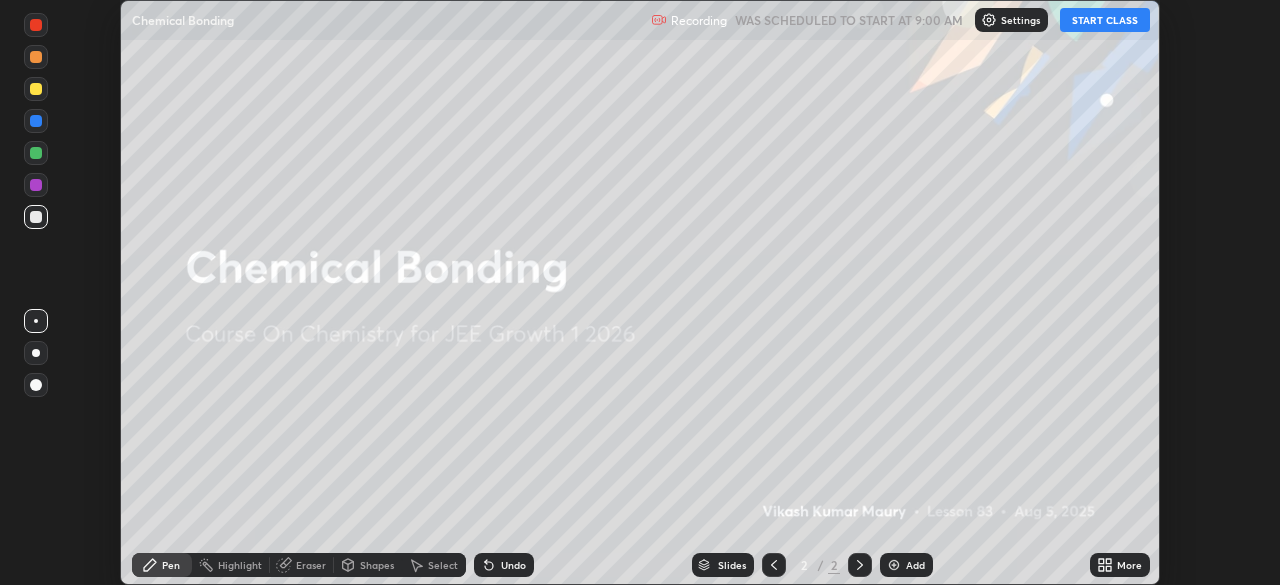 click on "Done" at bounding box center [921, 513] 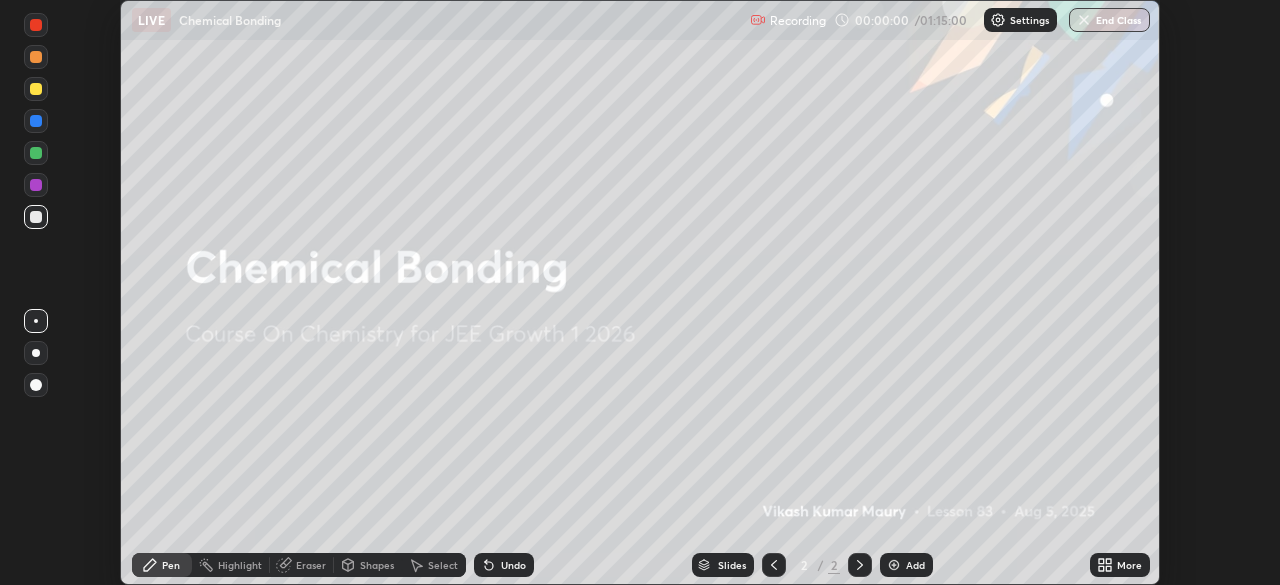 click 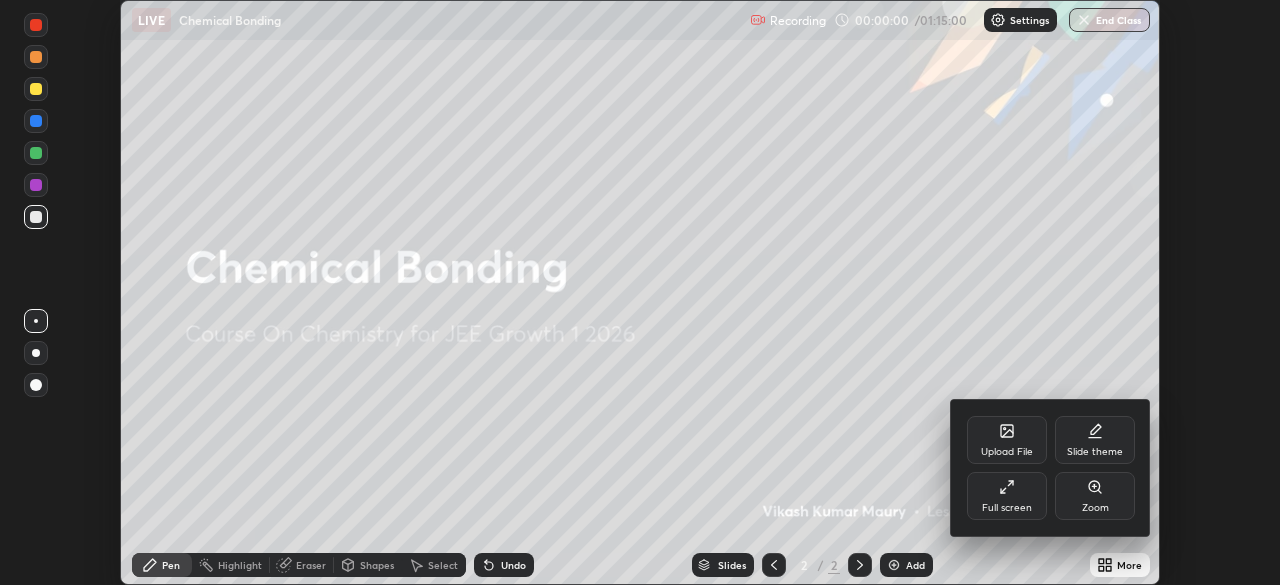 click on "Full screen" at bounding box center (1007, 496) 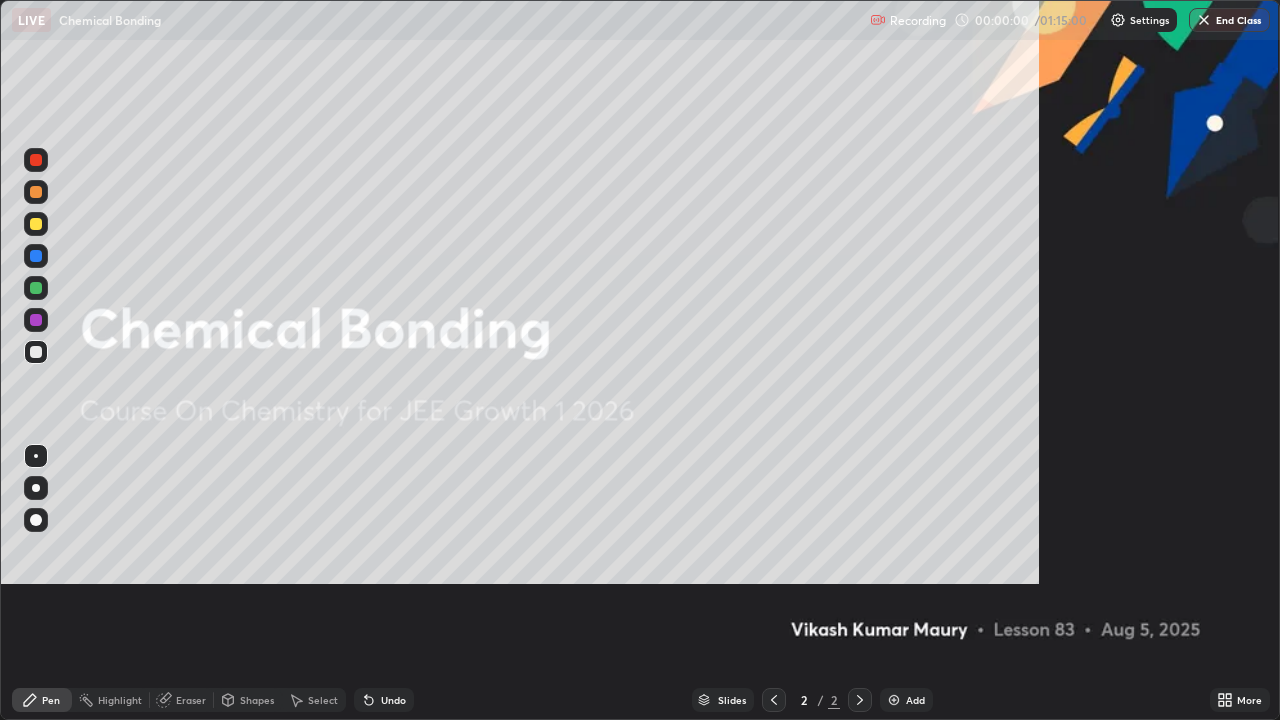 scroll, scrollTop: 99280, scrollLeft: 98720, axis: both 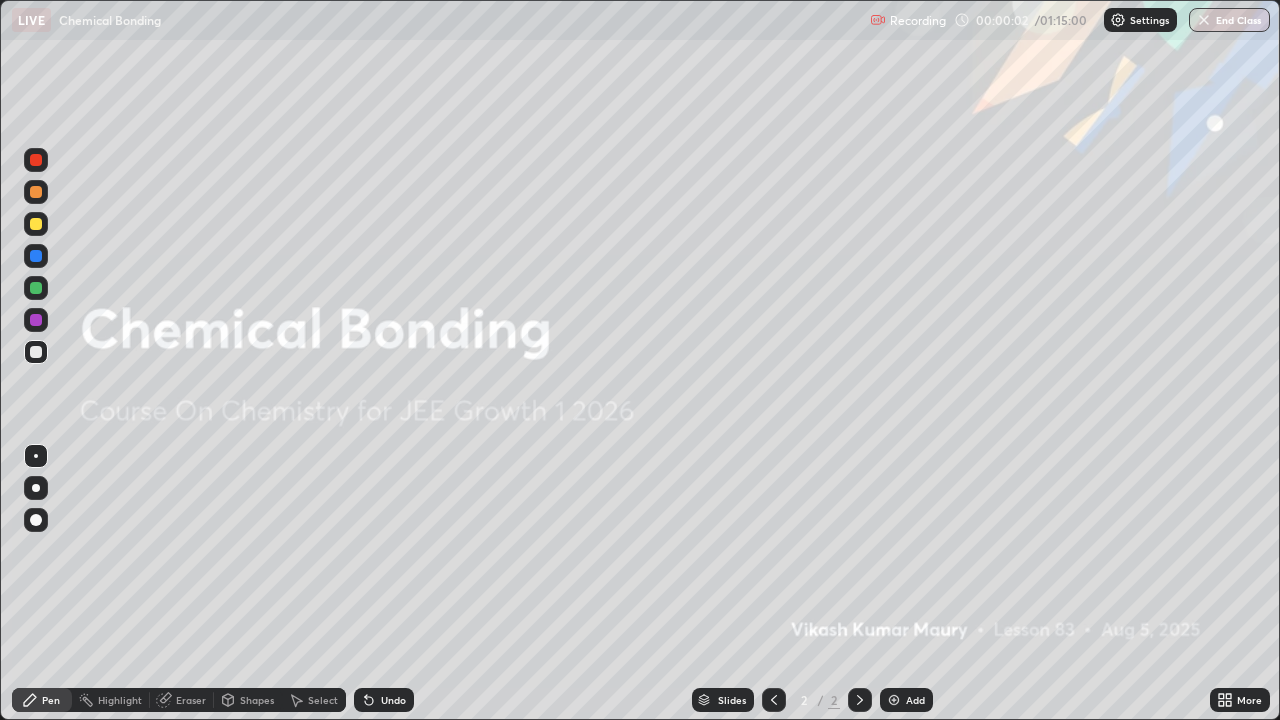 click on "Add" at bounding box center (915, 700) 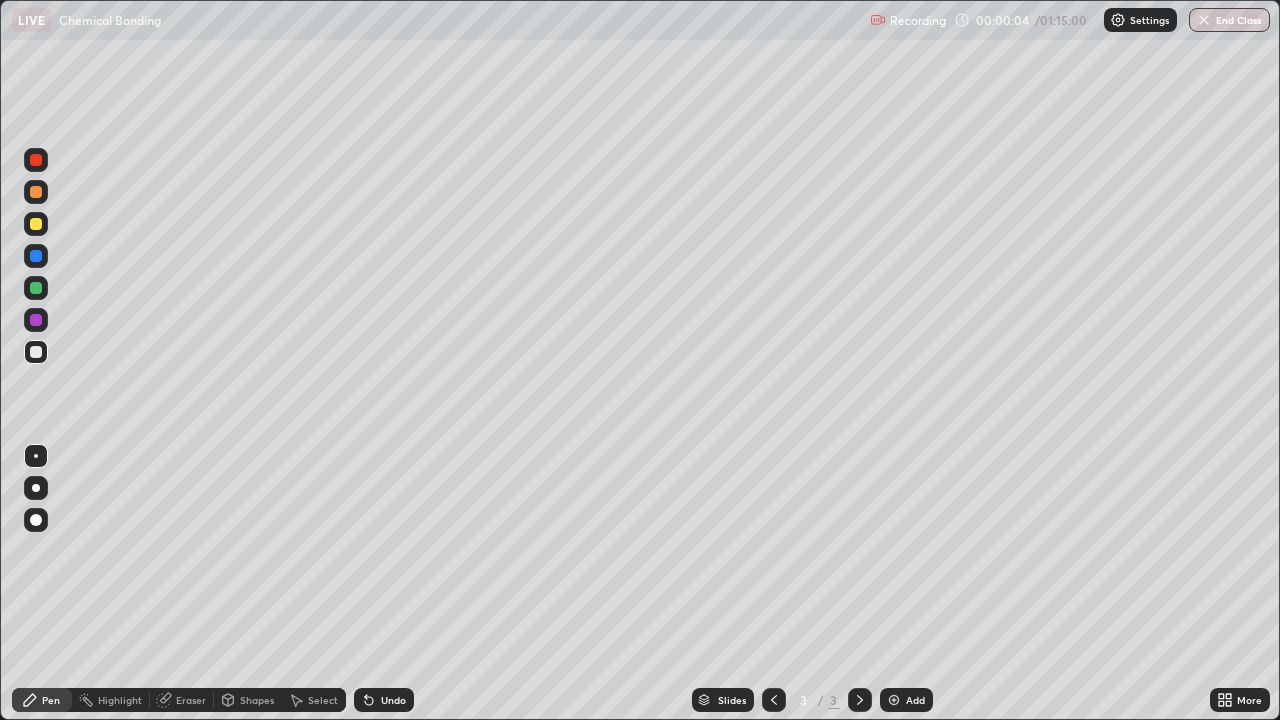 click 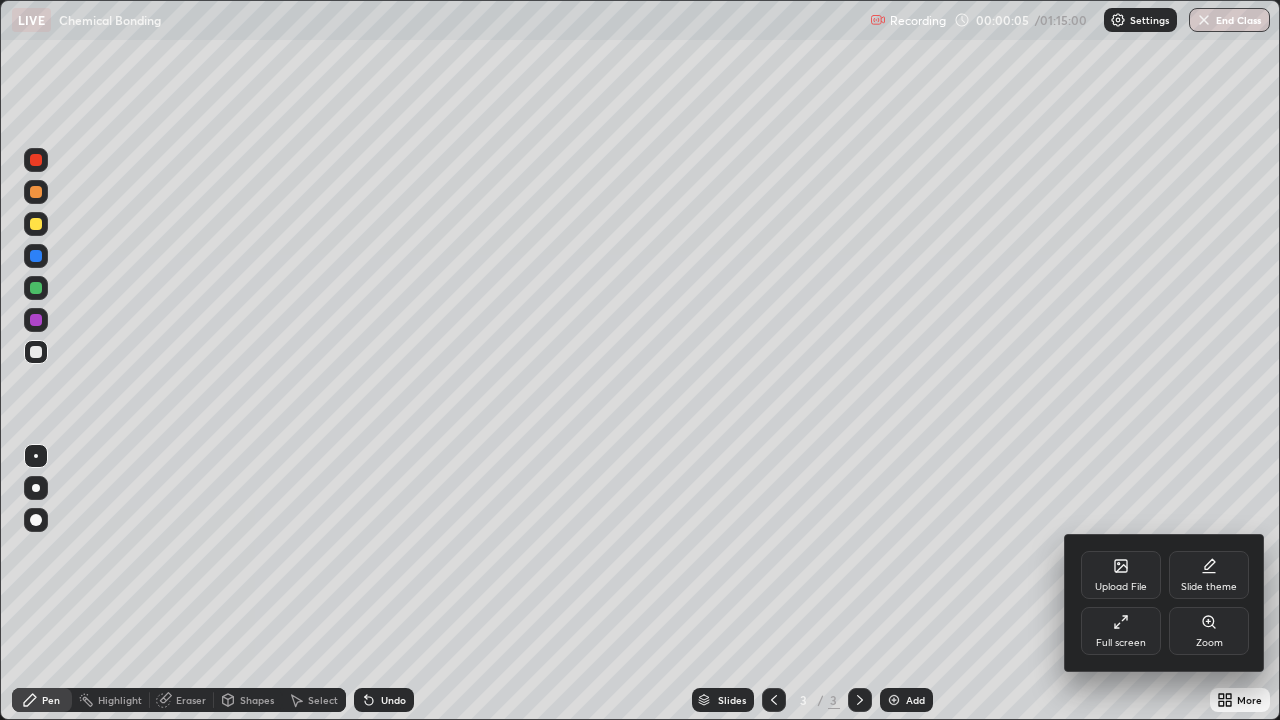 click on "Full screen" at bounding box center (1121, 631) 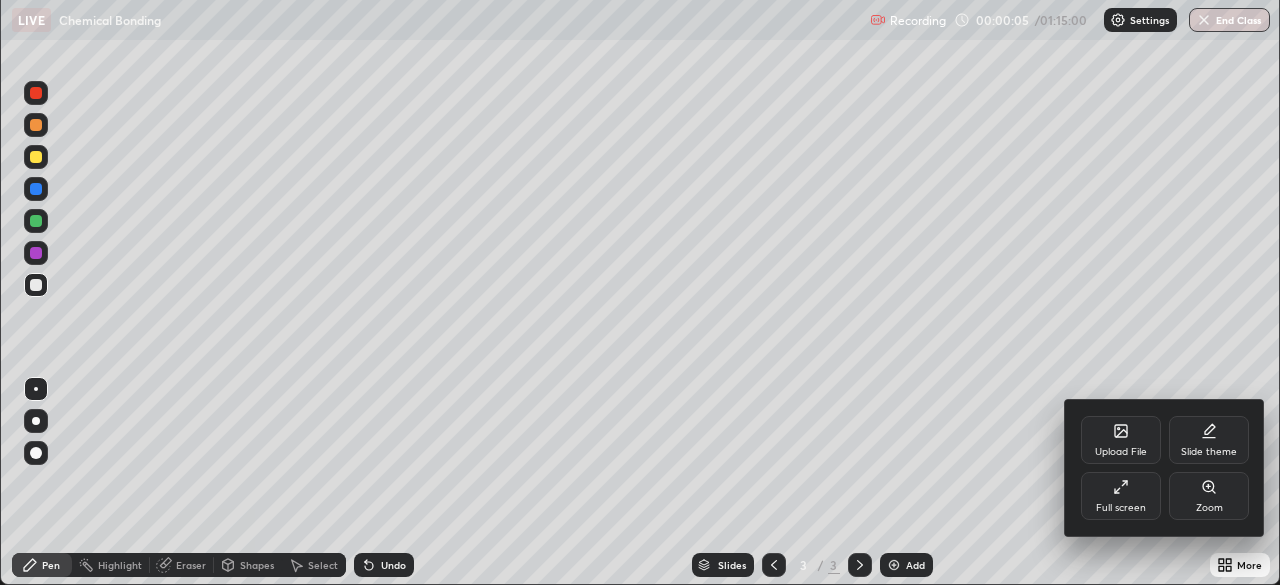 scroll, scrollTop: 585, scrollLeft: 1280, axis: both 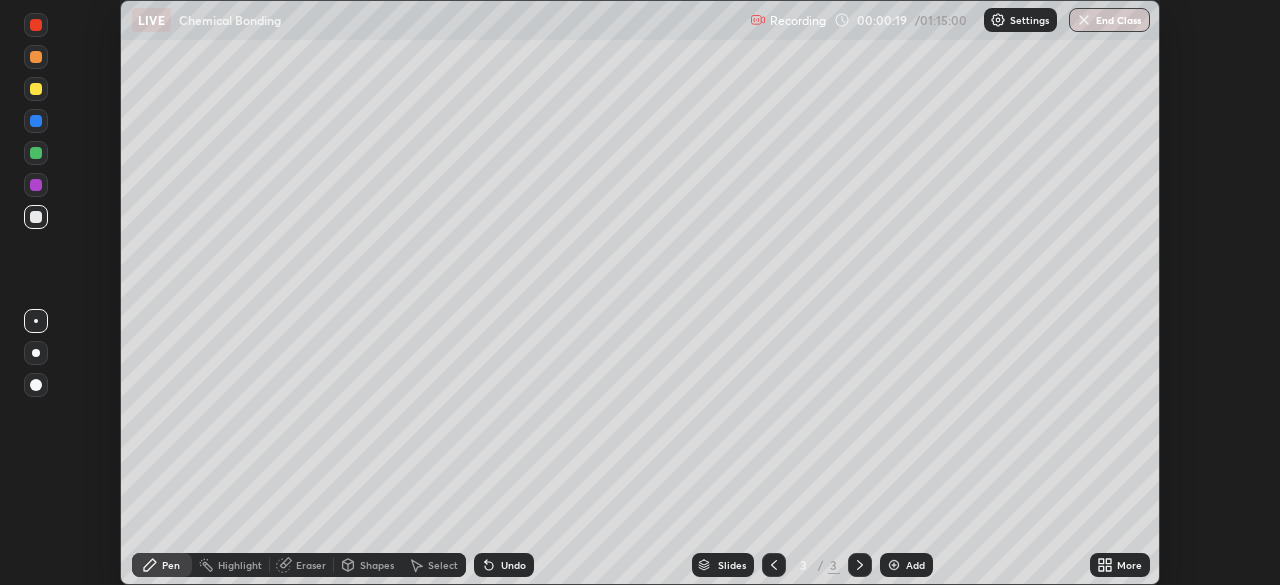 click 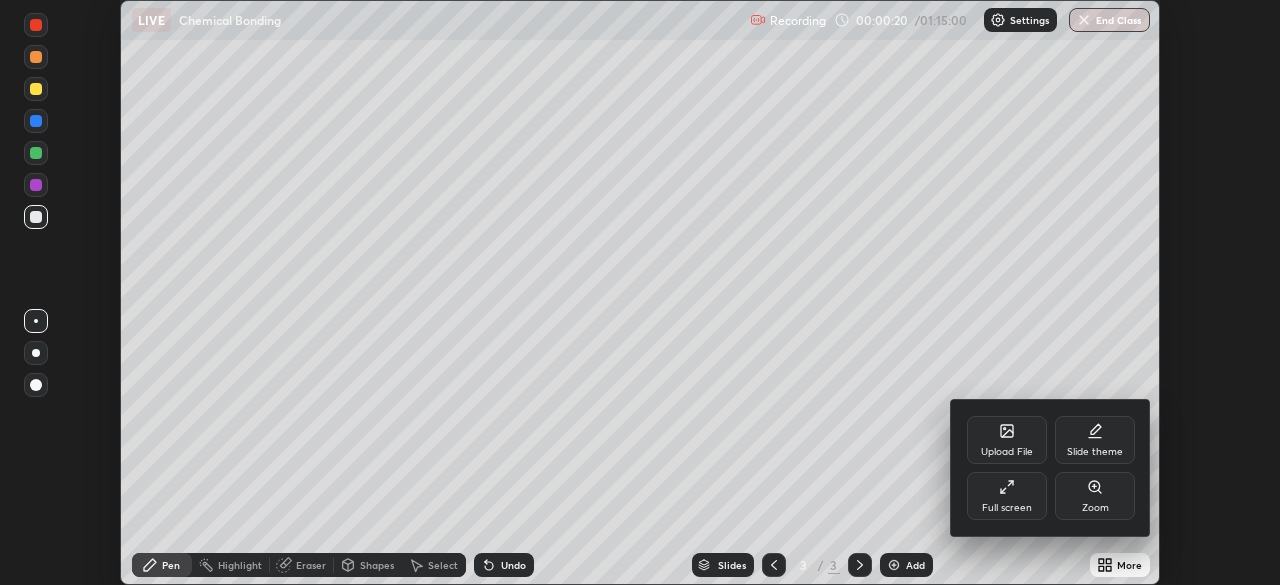 click on "Full screen" at bounding box center [1007, 508] 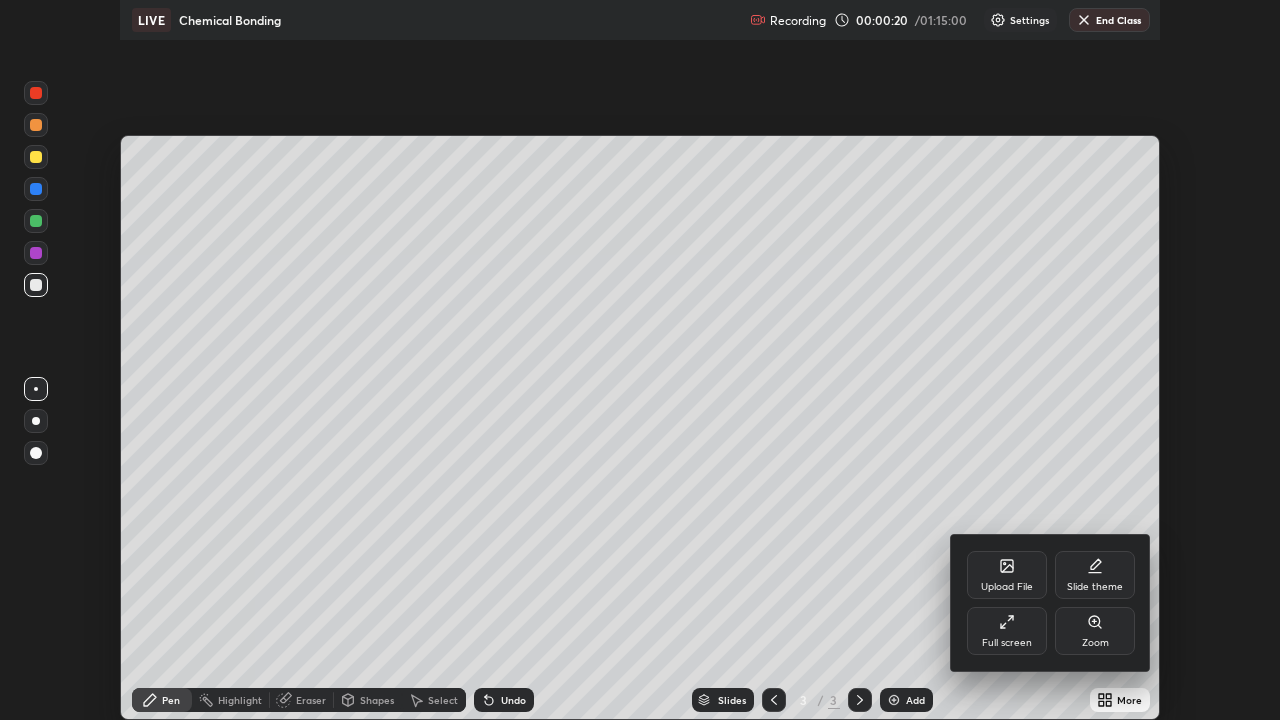 scroll, scrollTop: 99280, scrollLeft: 98720, axis: both 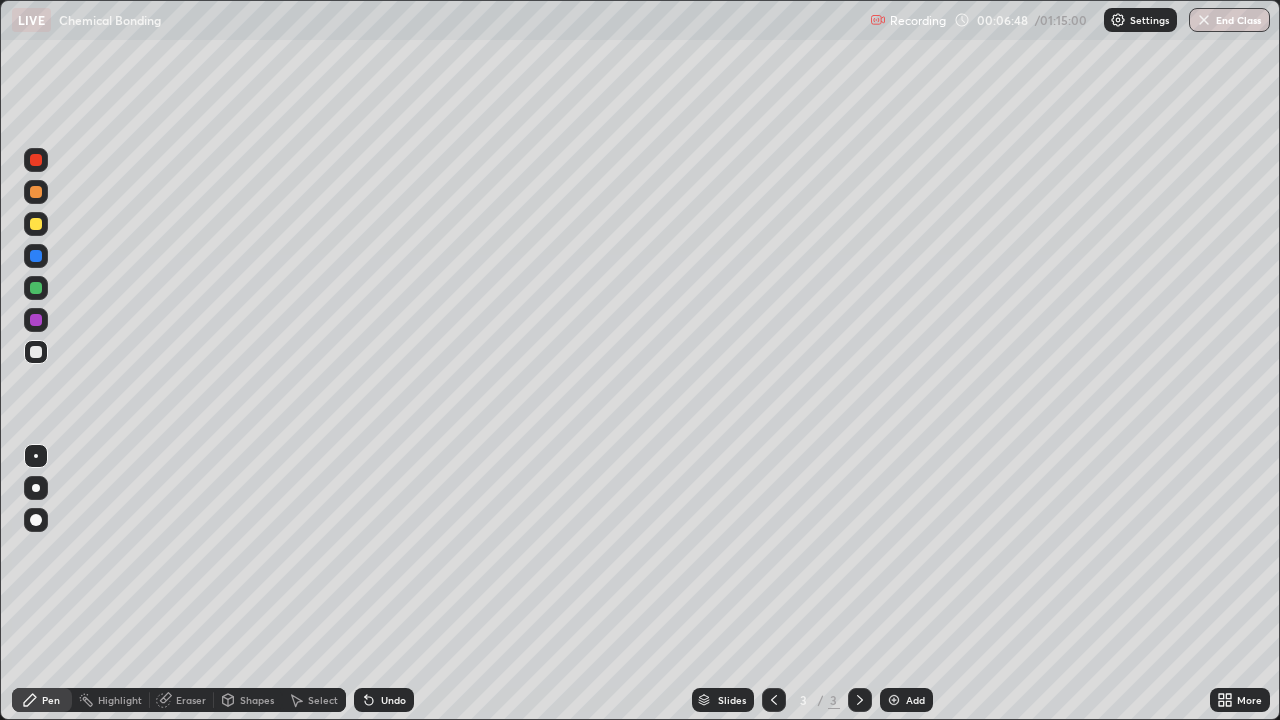 click on "Add" at bounding box center [906, 700] 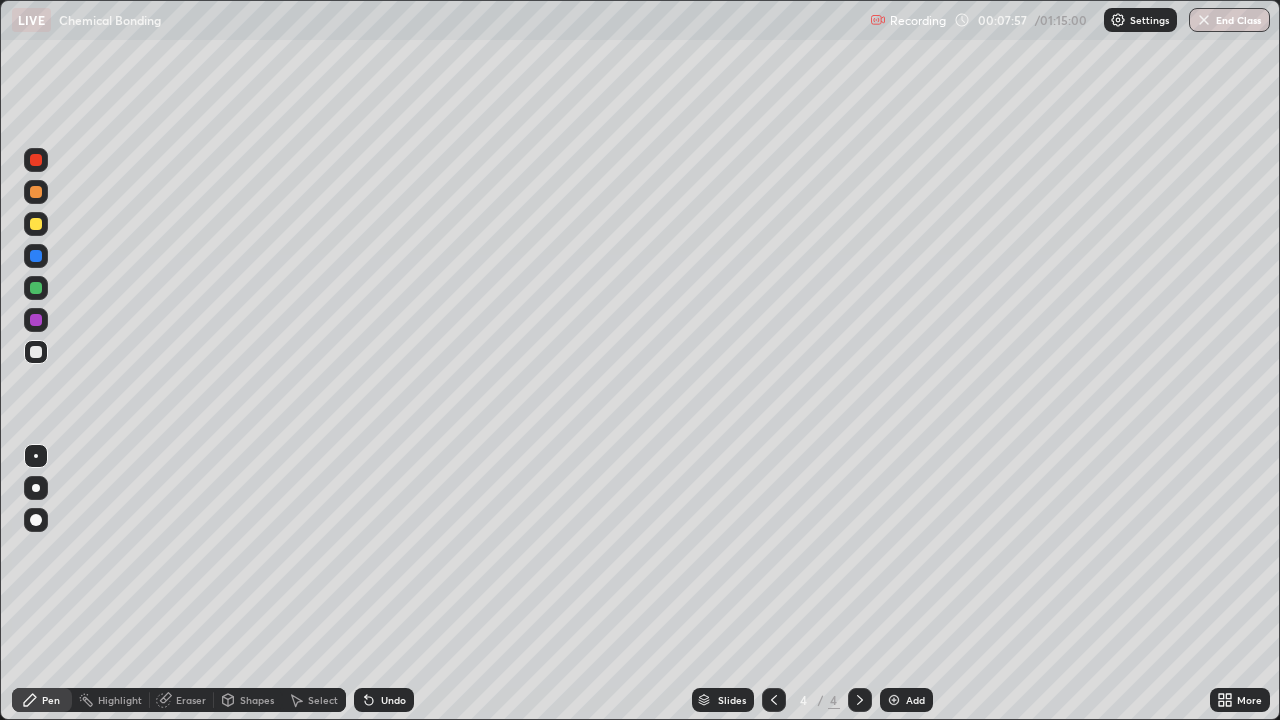 click on "Eraser" at bounding box center (182, 700) 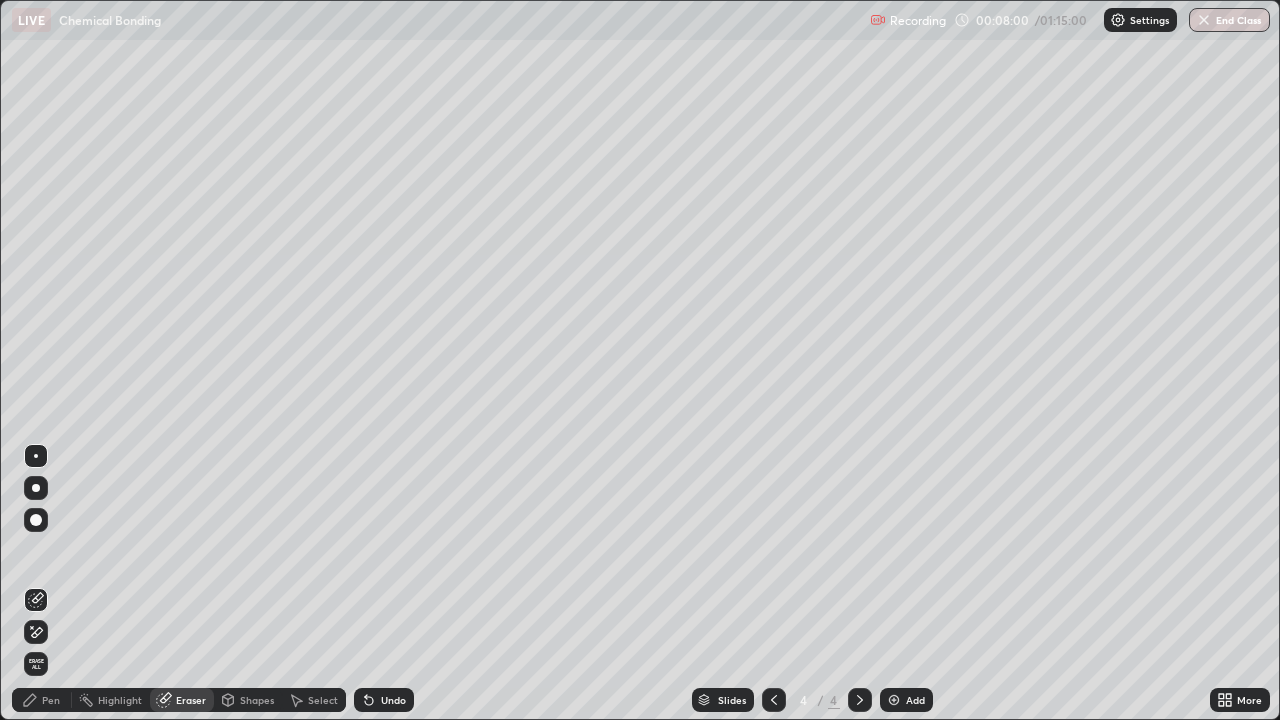 click on "Pen" at bounding box center (51, 700) 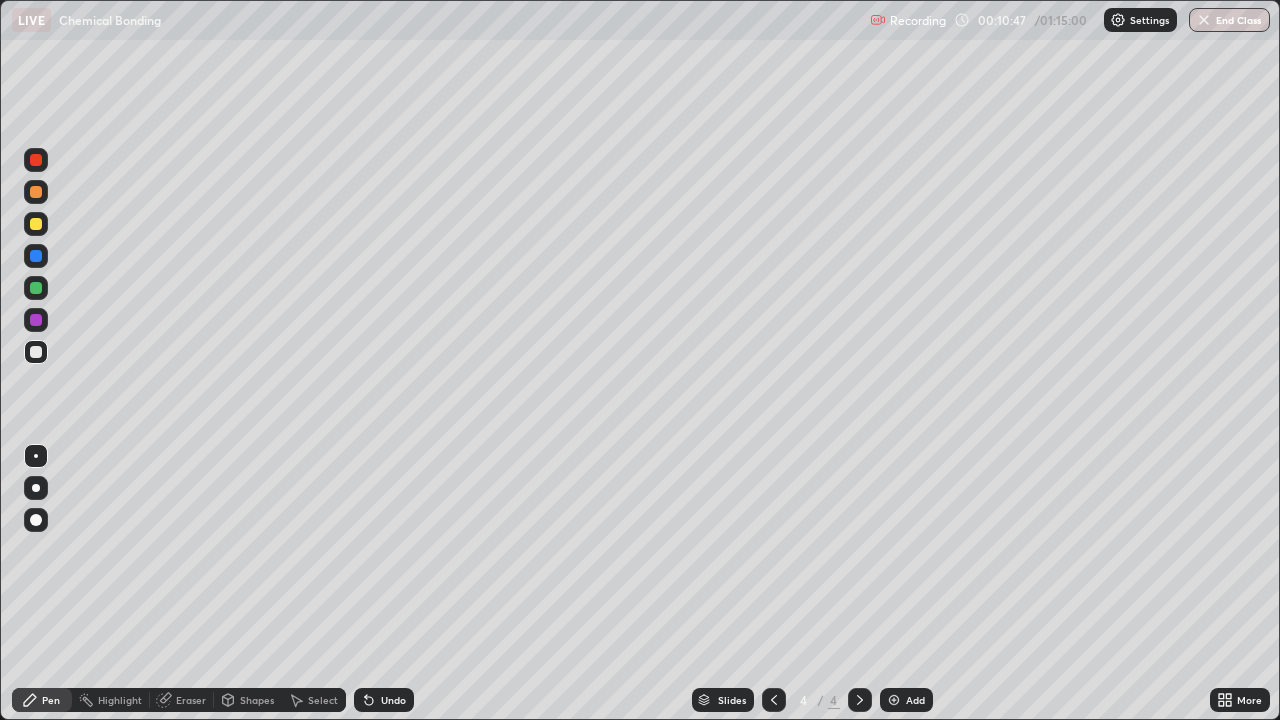 click on "Eraser" at bounding box center [191, 700] 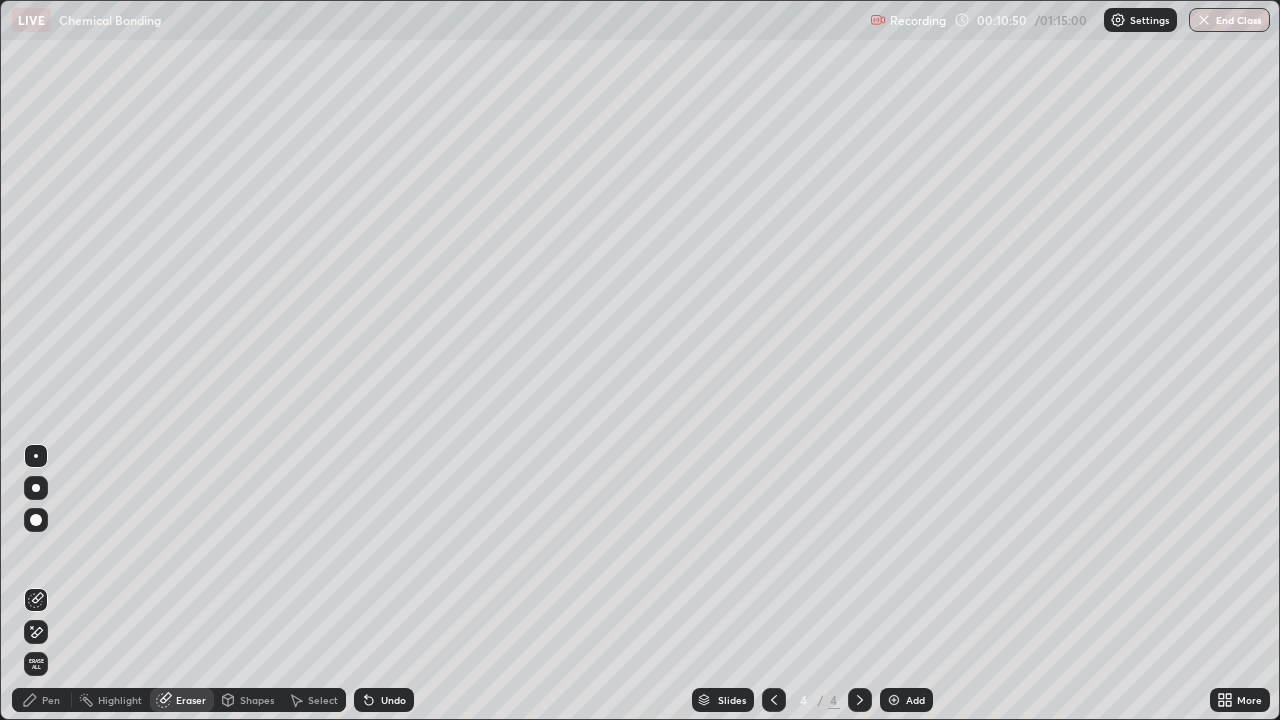 click on "Pen" at bounding box center (51, 700) 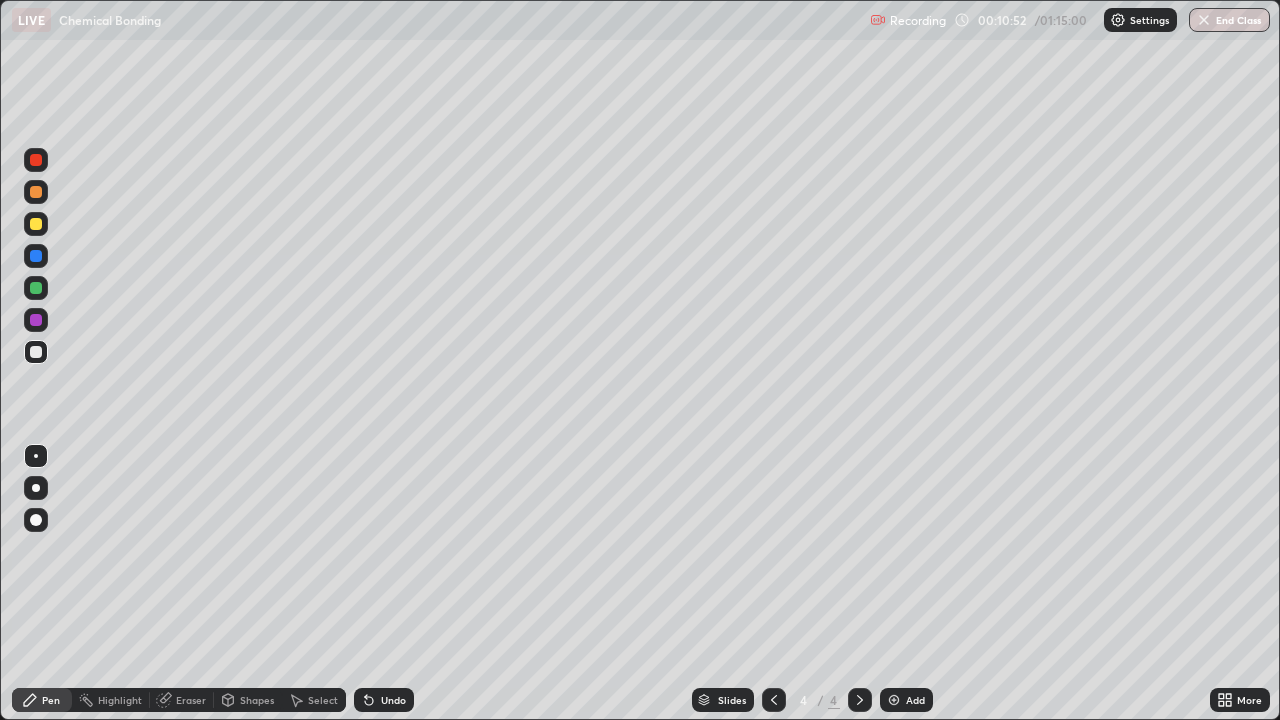 click at bounding box center [36, 224] 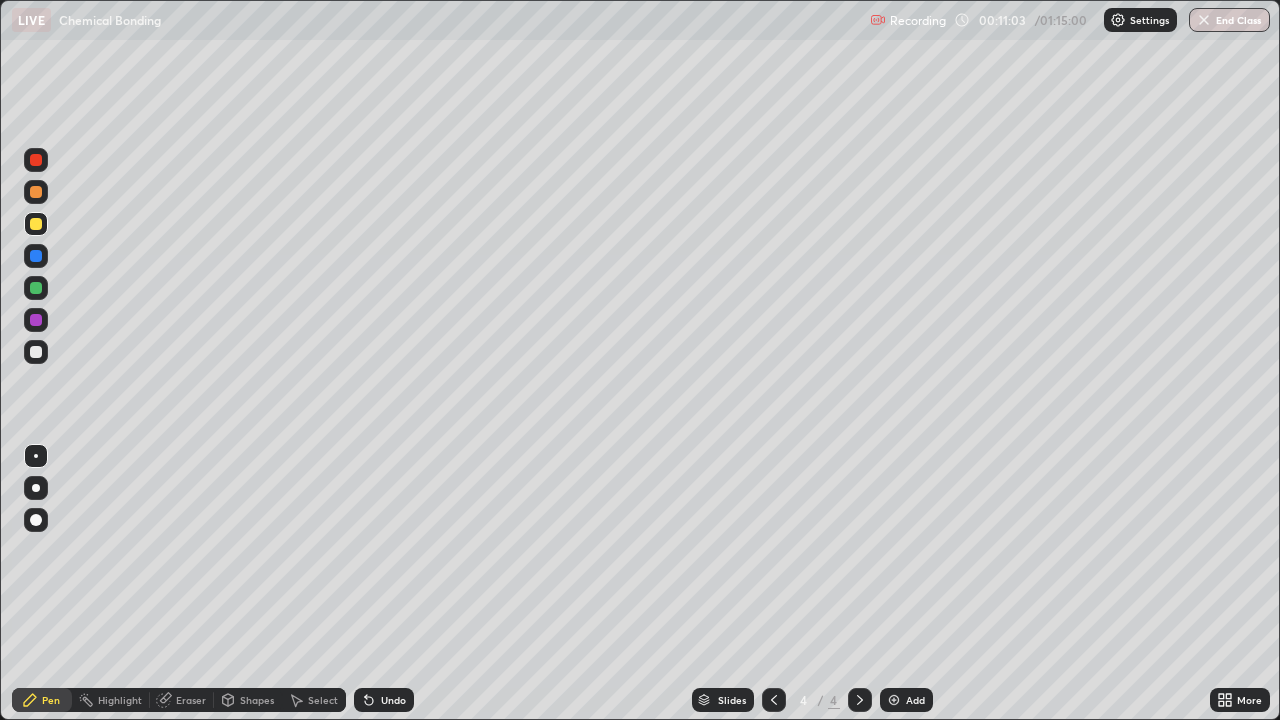 click on "Eraser" at bounding box center (191, 700) 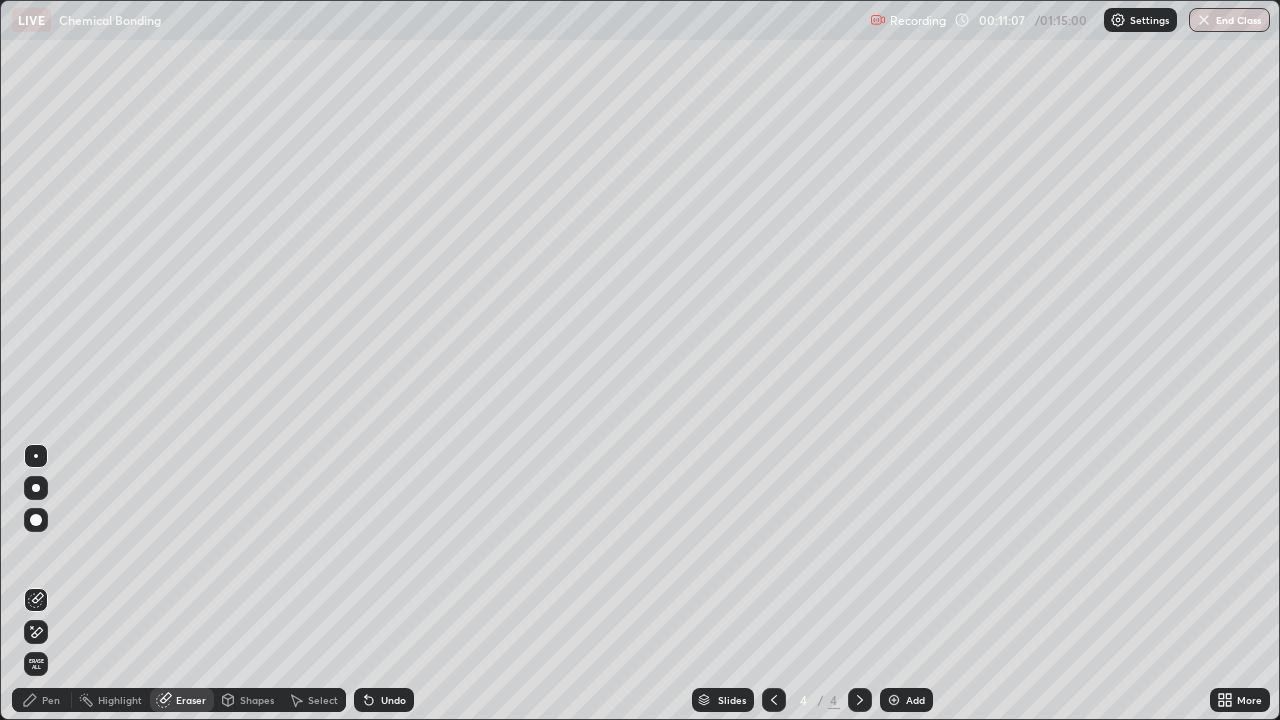 click on "Pen" at bounding box center [51, 700] 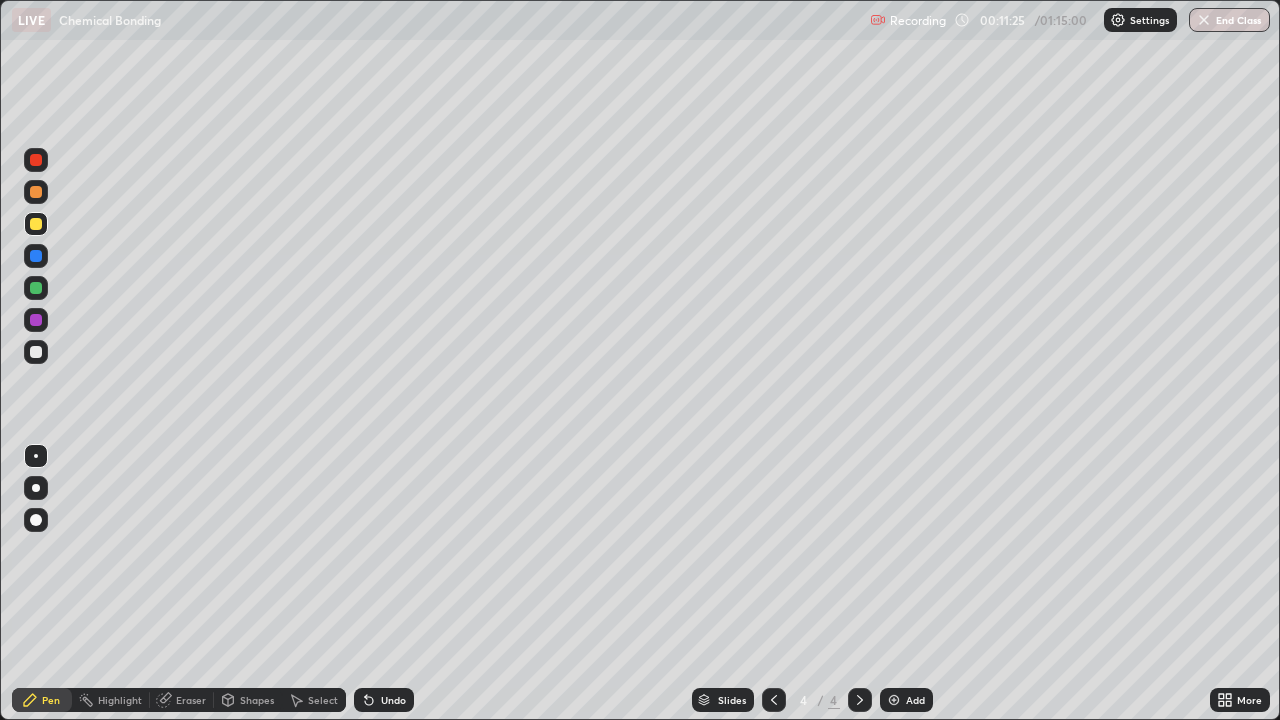 click at bounding box center [894, 700] 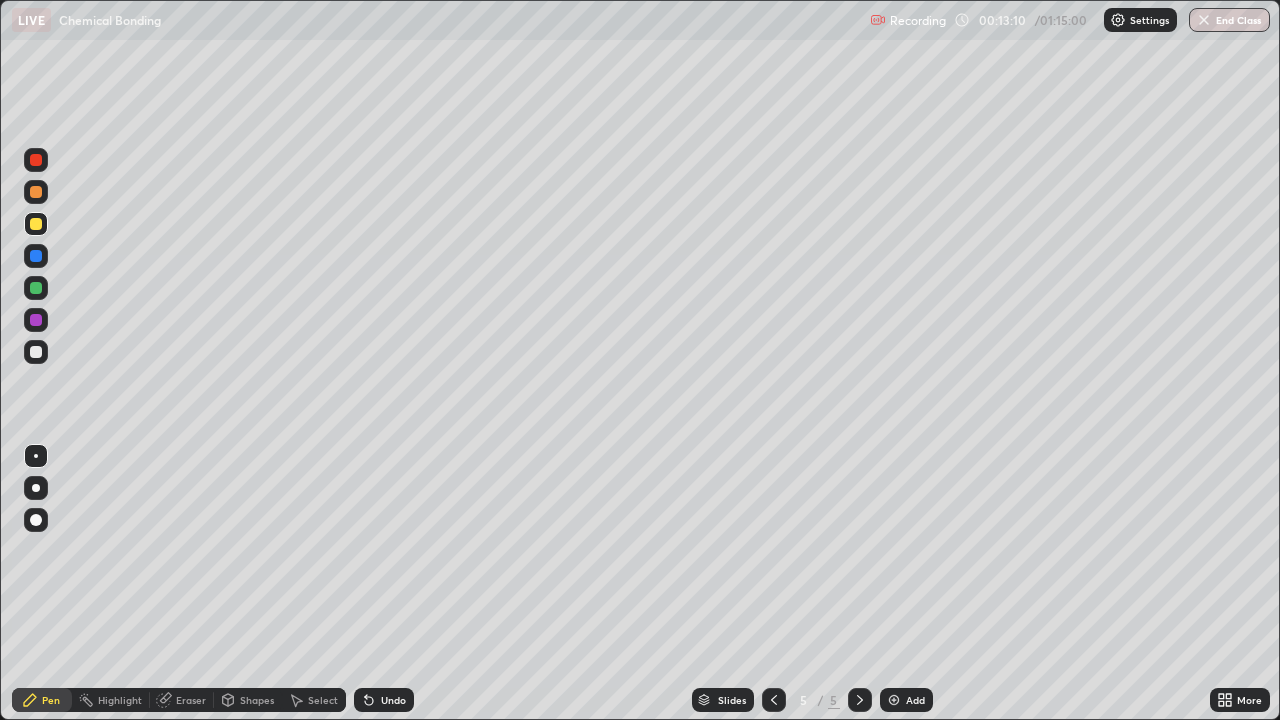 click on "Add" at bounding box center [915, 700] 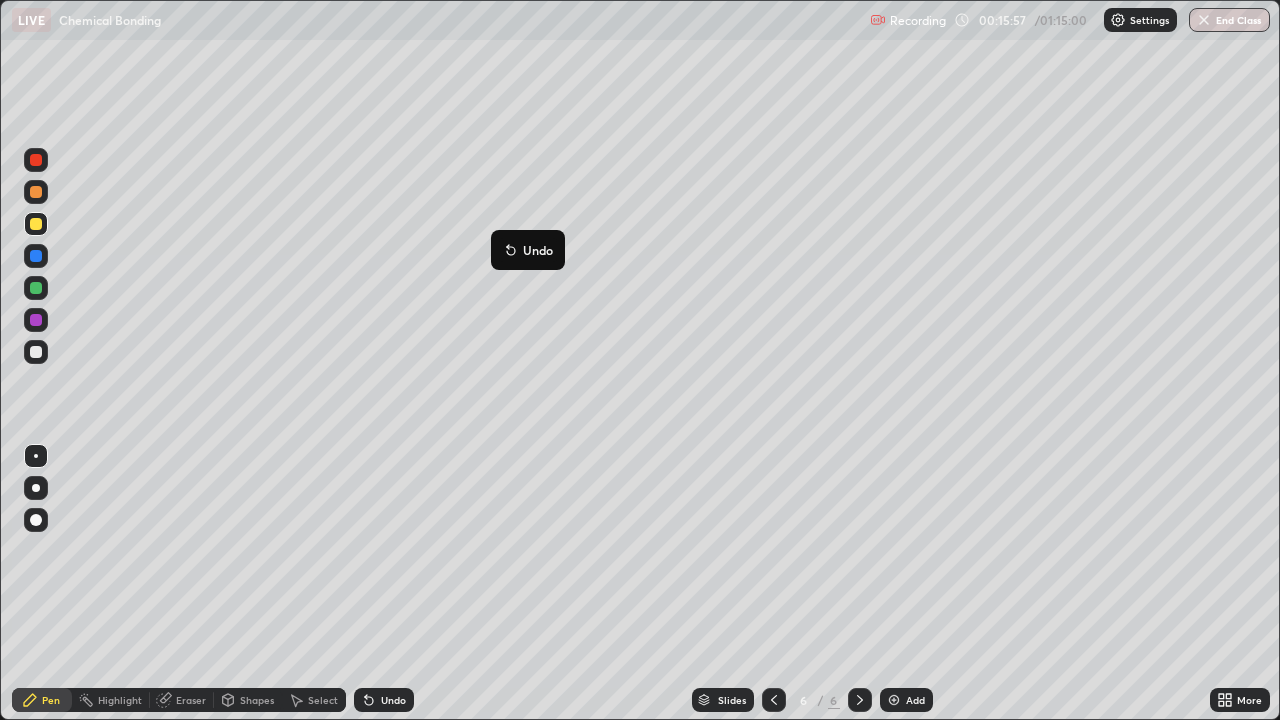 click 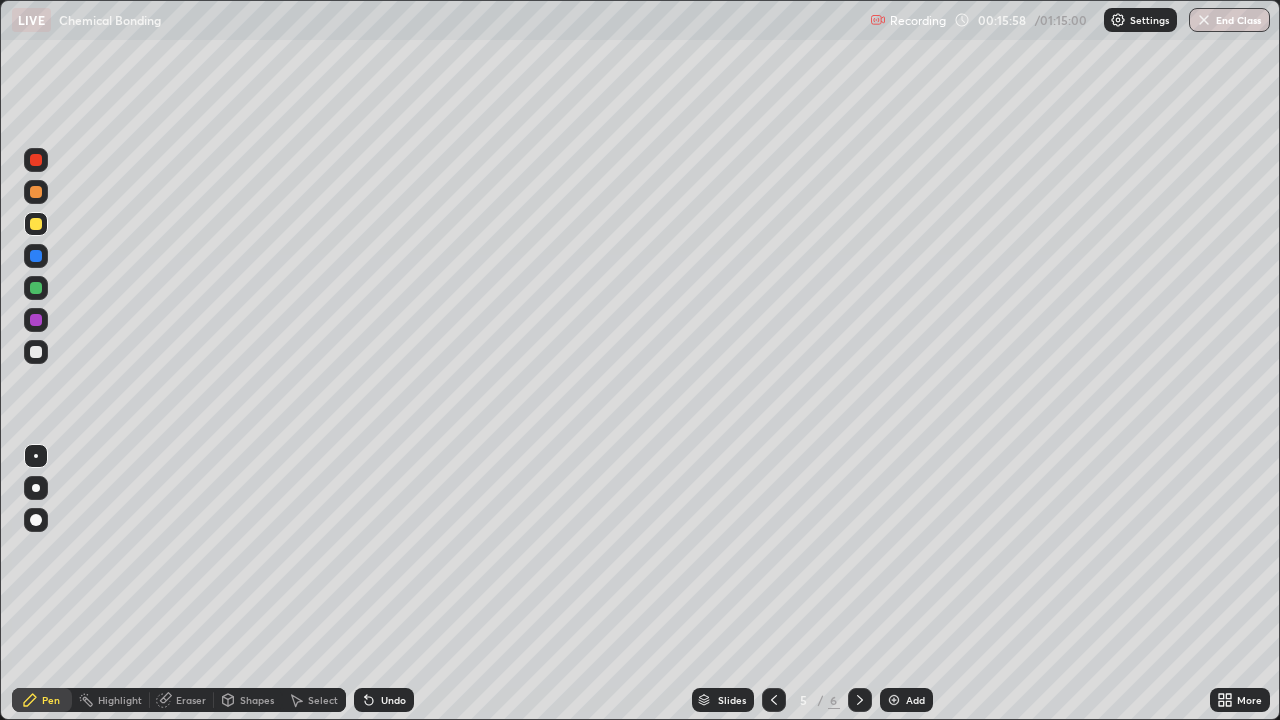 click 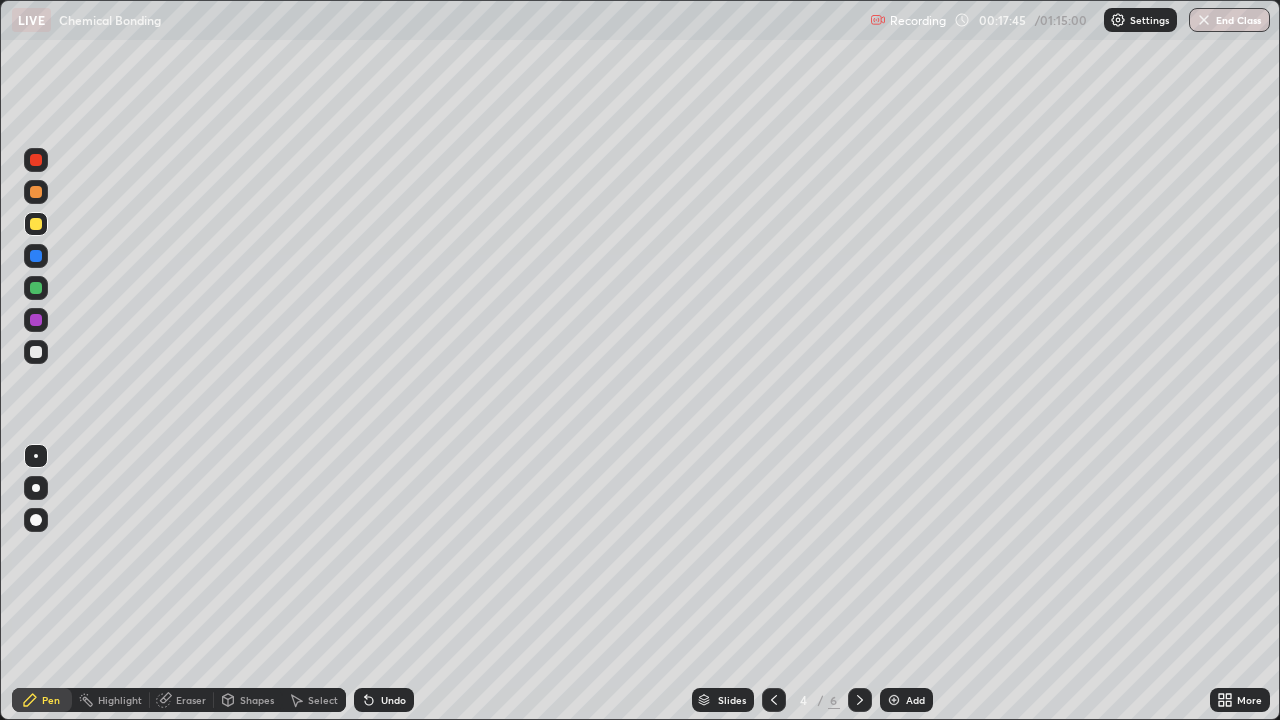 click 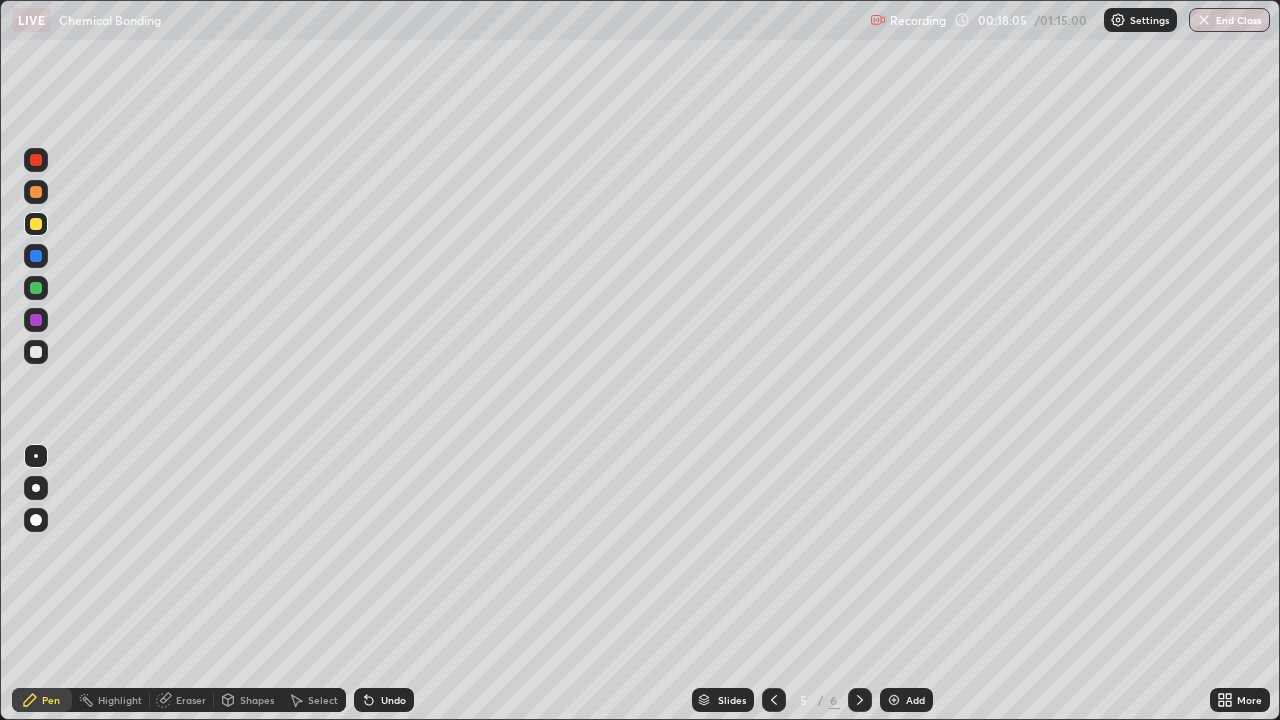 click 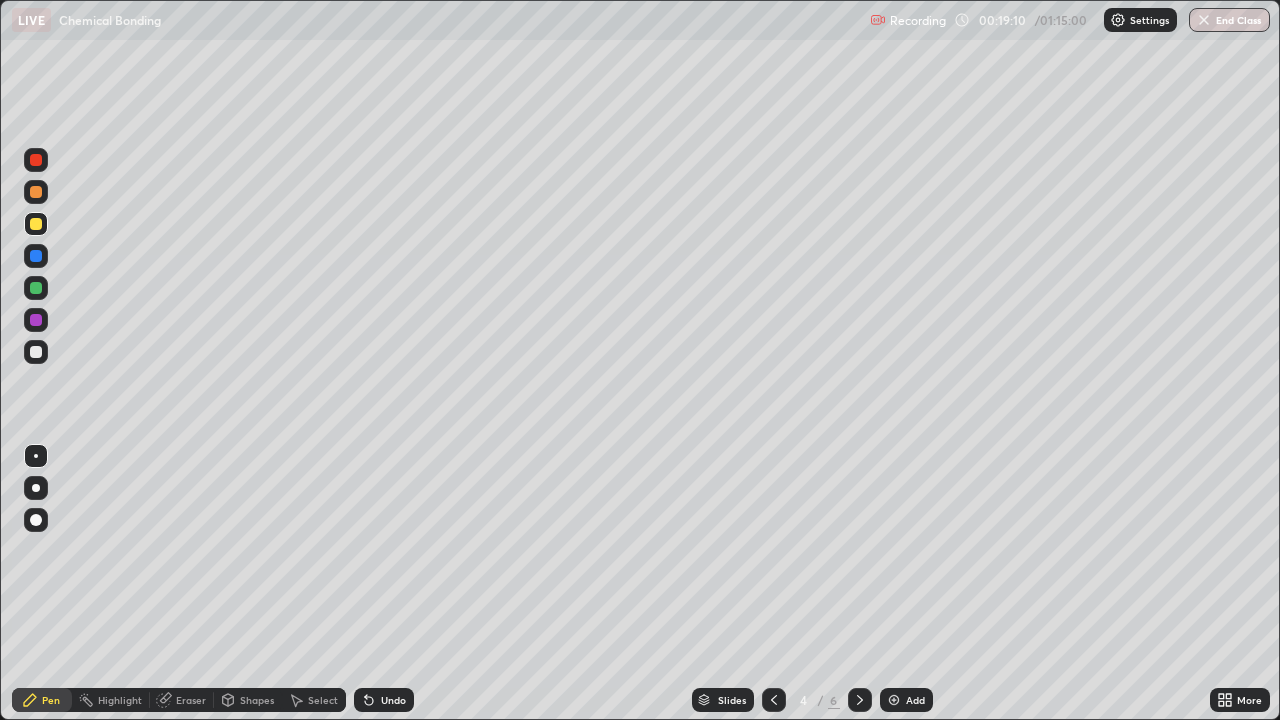 click 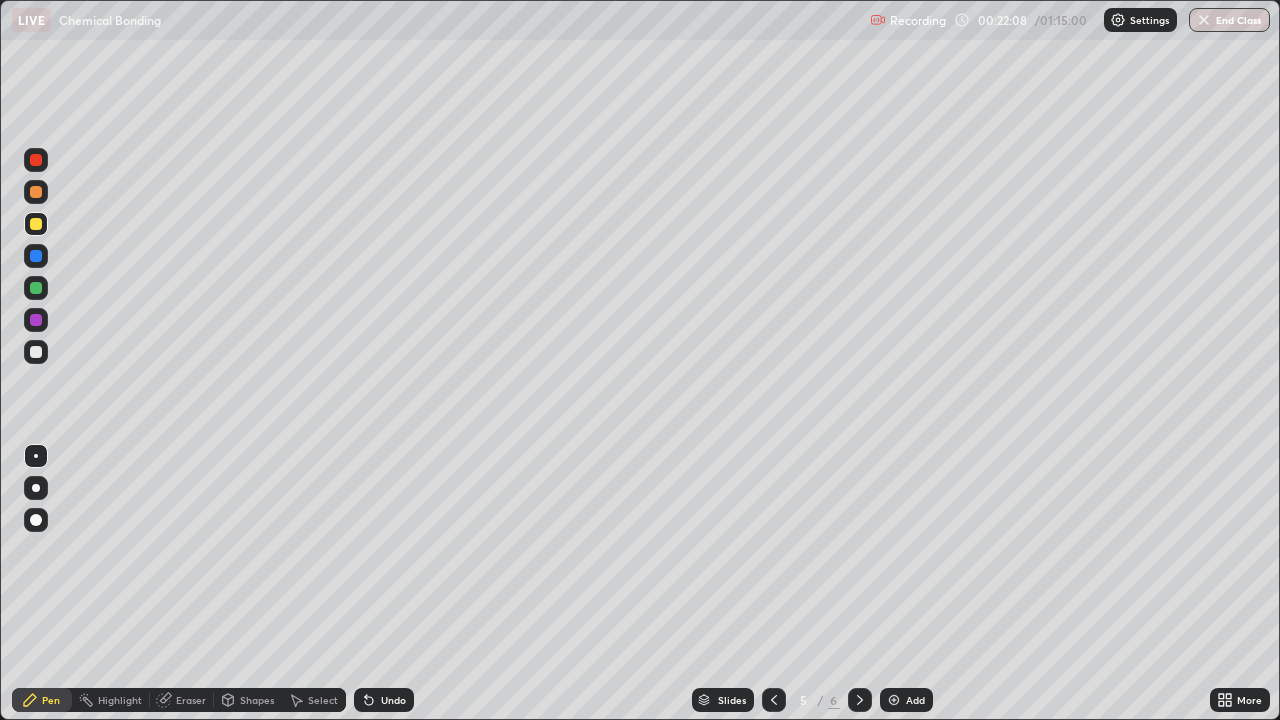 click 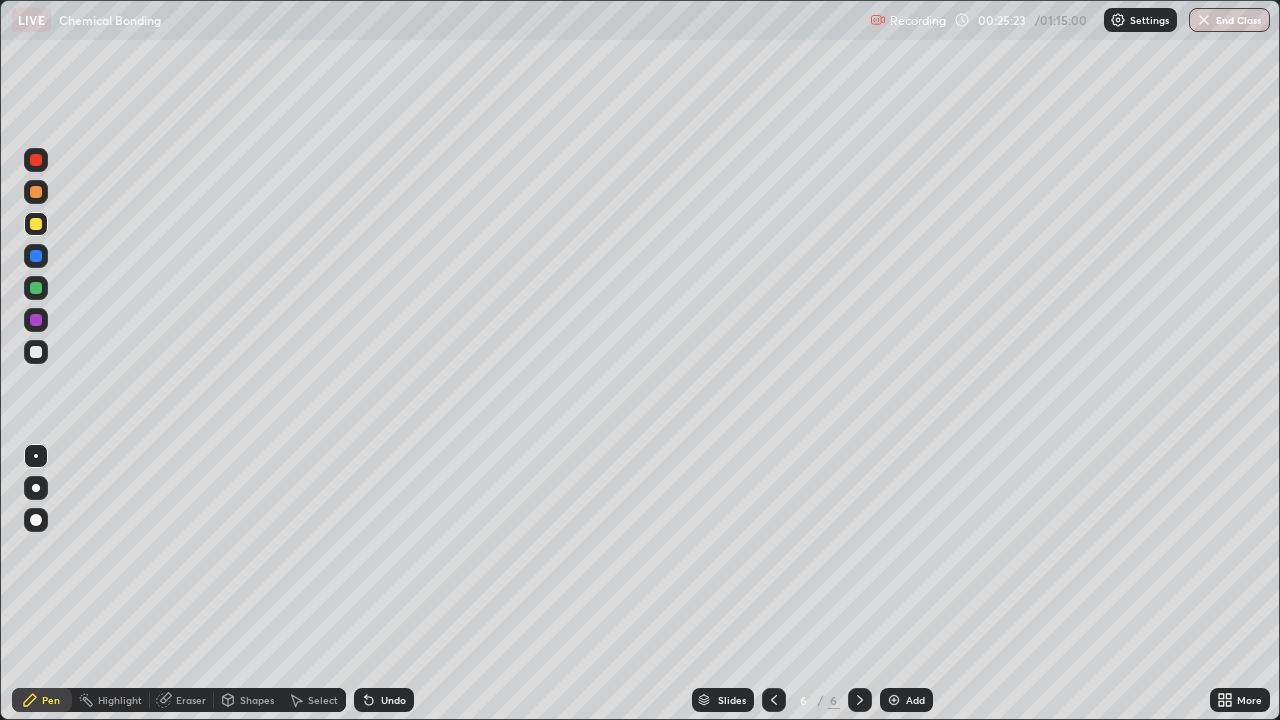 click 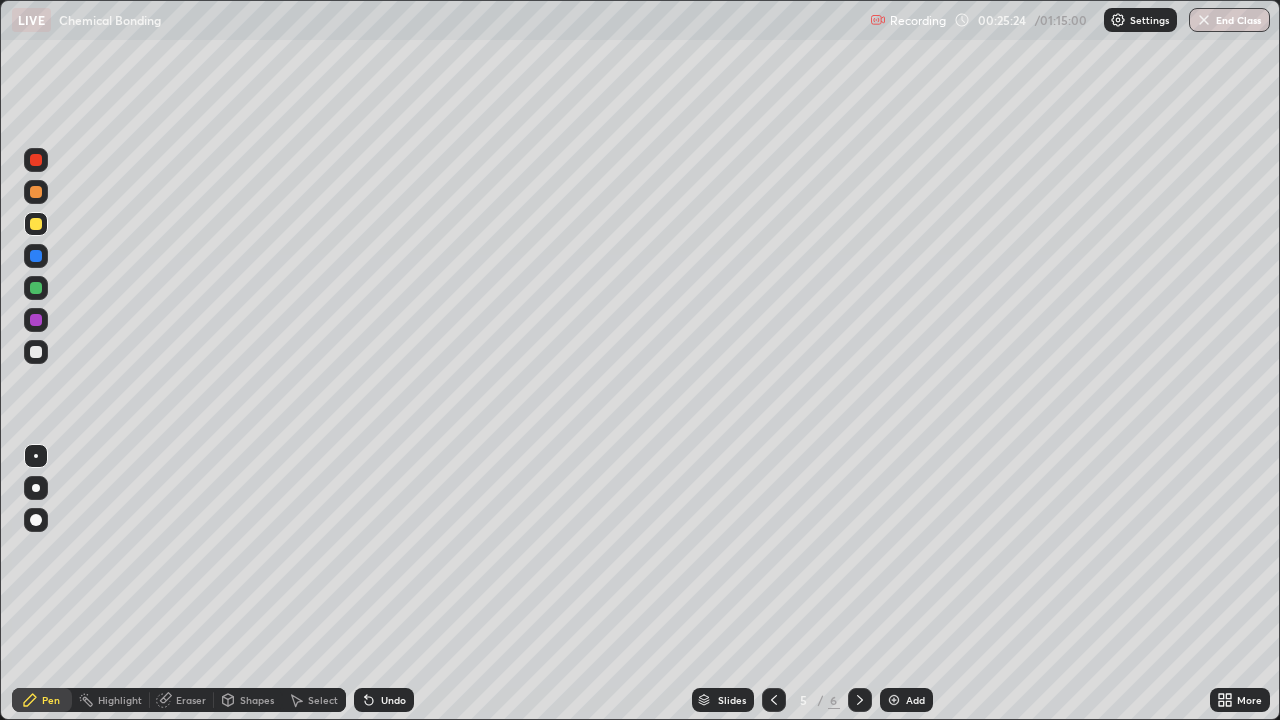 click 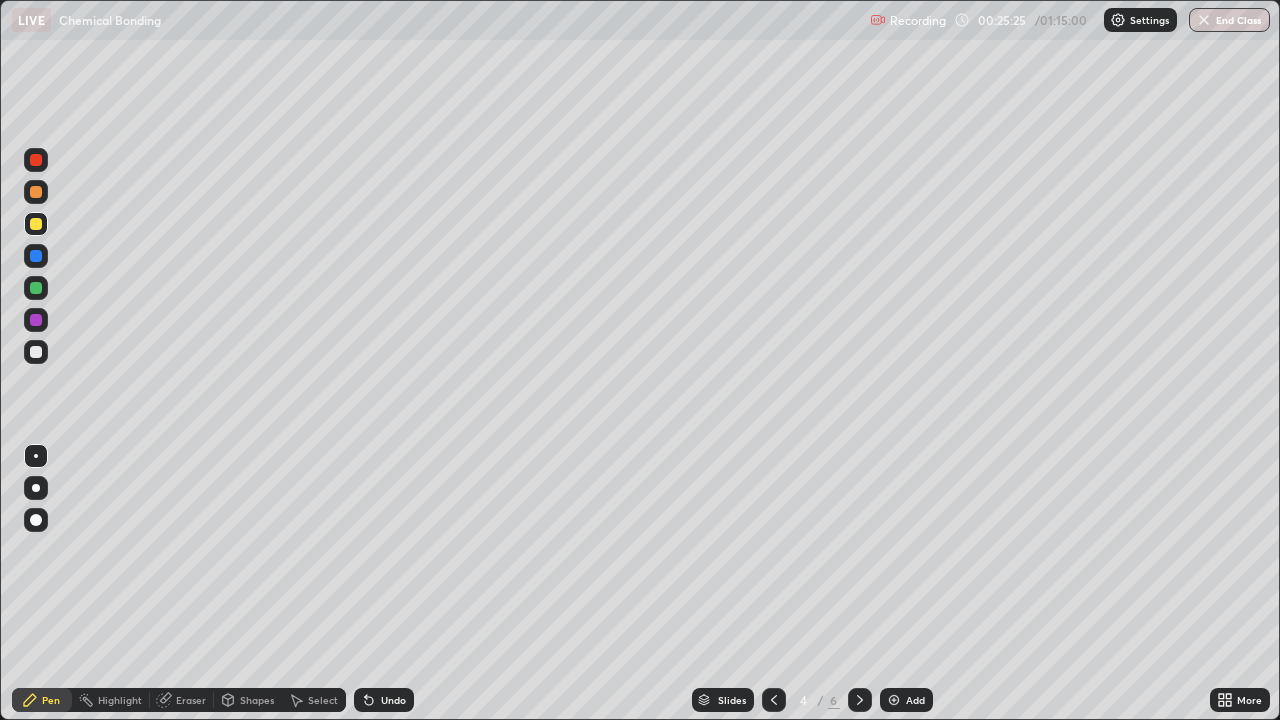 click at bounding box center [774, 700] 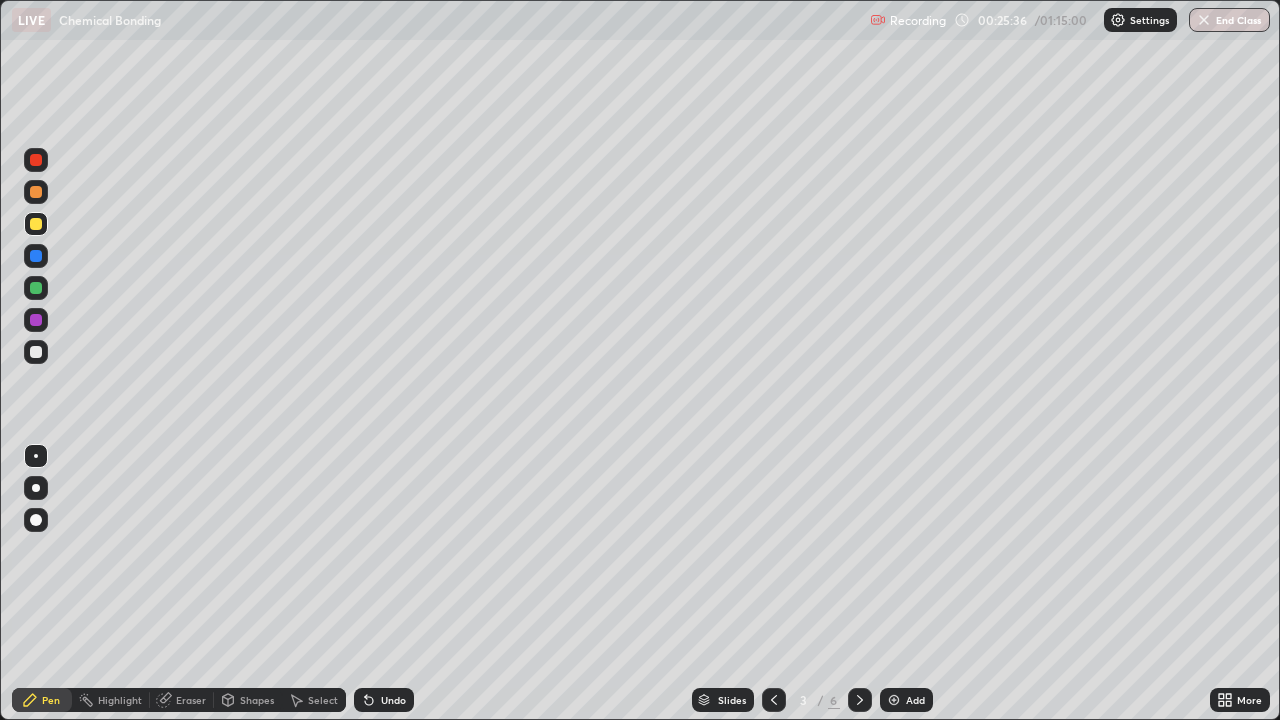 click 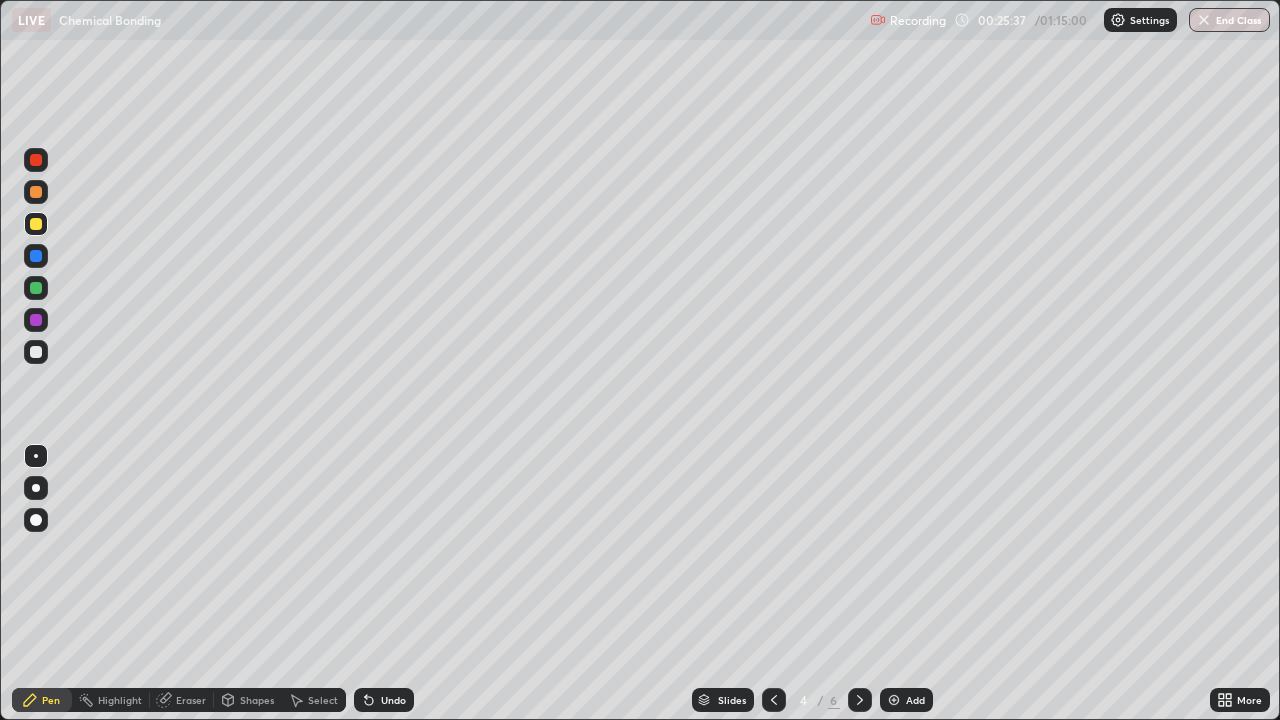 click at bounding box center [860, 700] 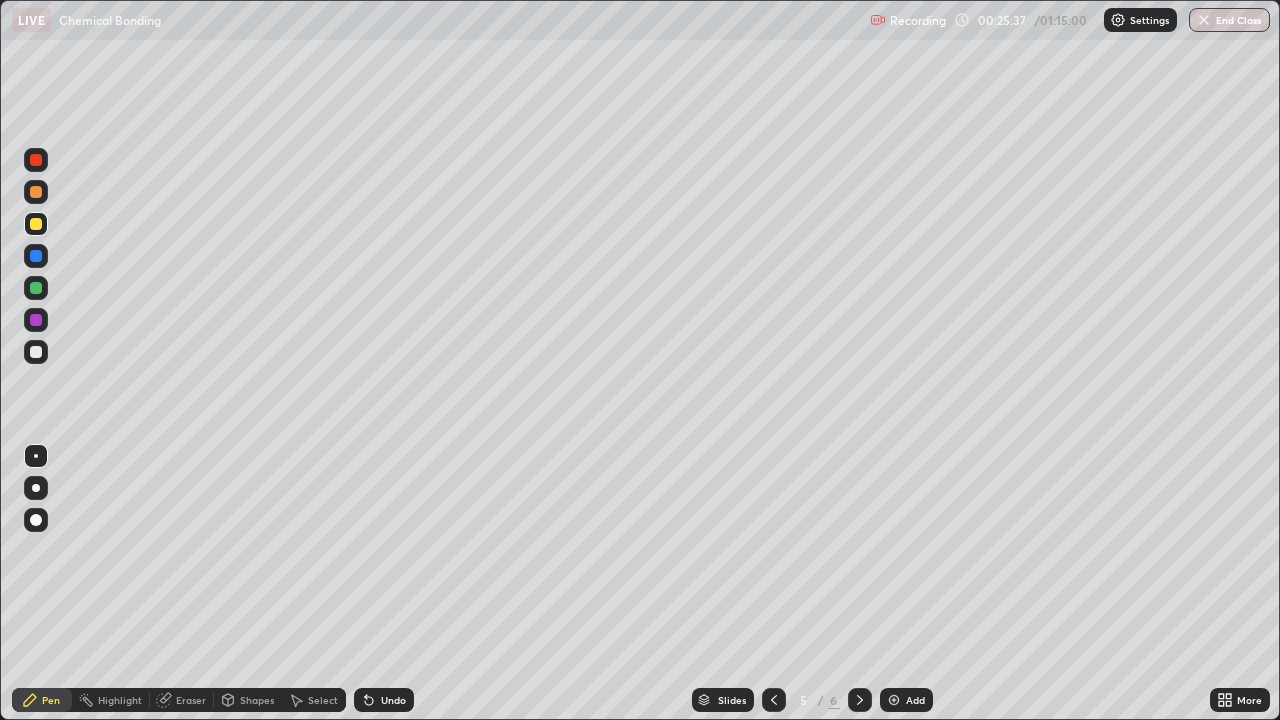 click at bounding box center (860, 700) 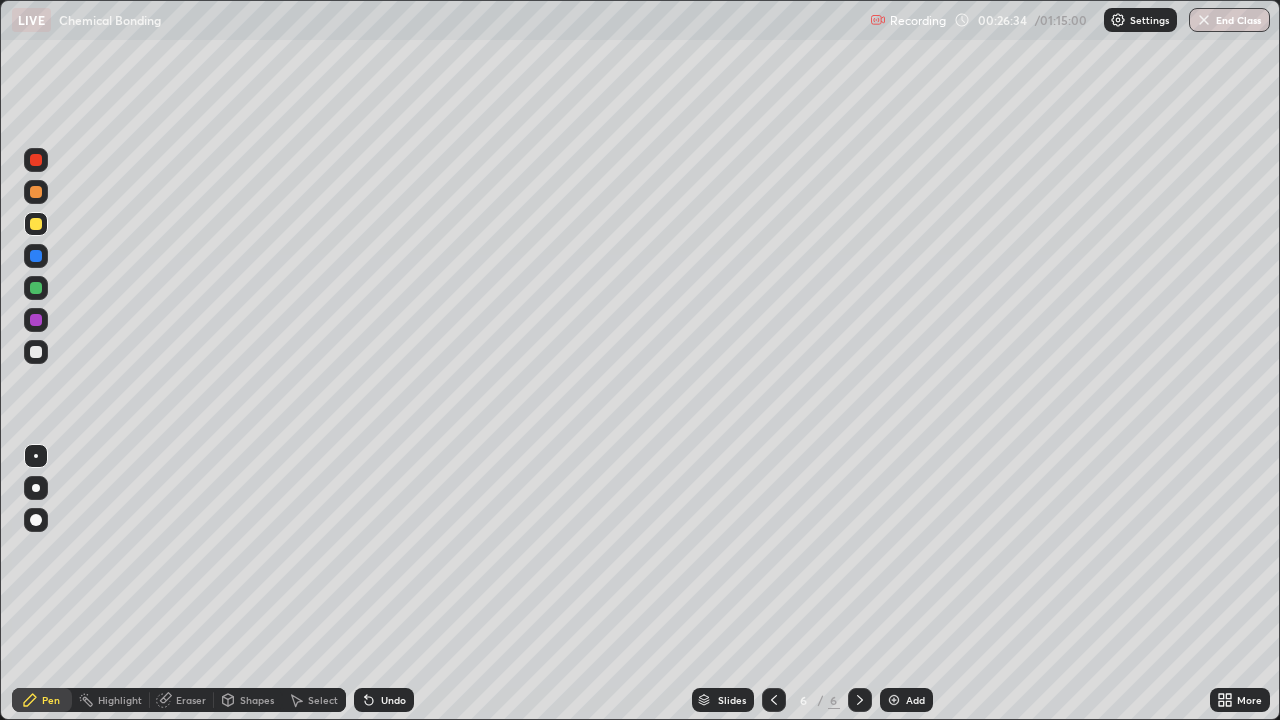 click on "Eraser" at bounding box center (191, 700) 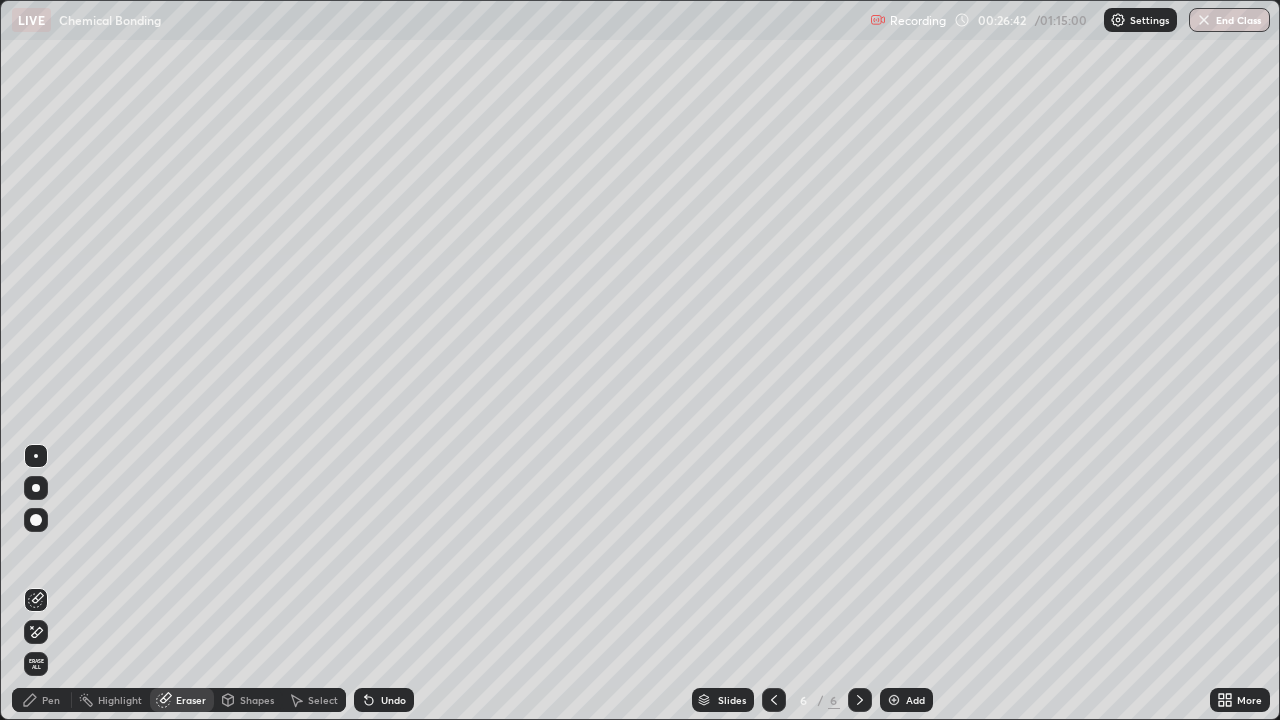 click on "Pen" at bounding box center (51, 700) 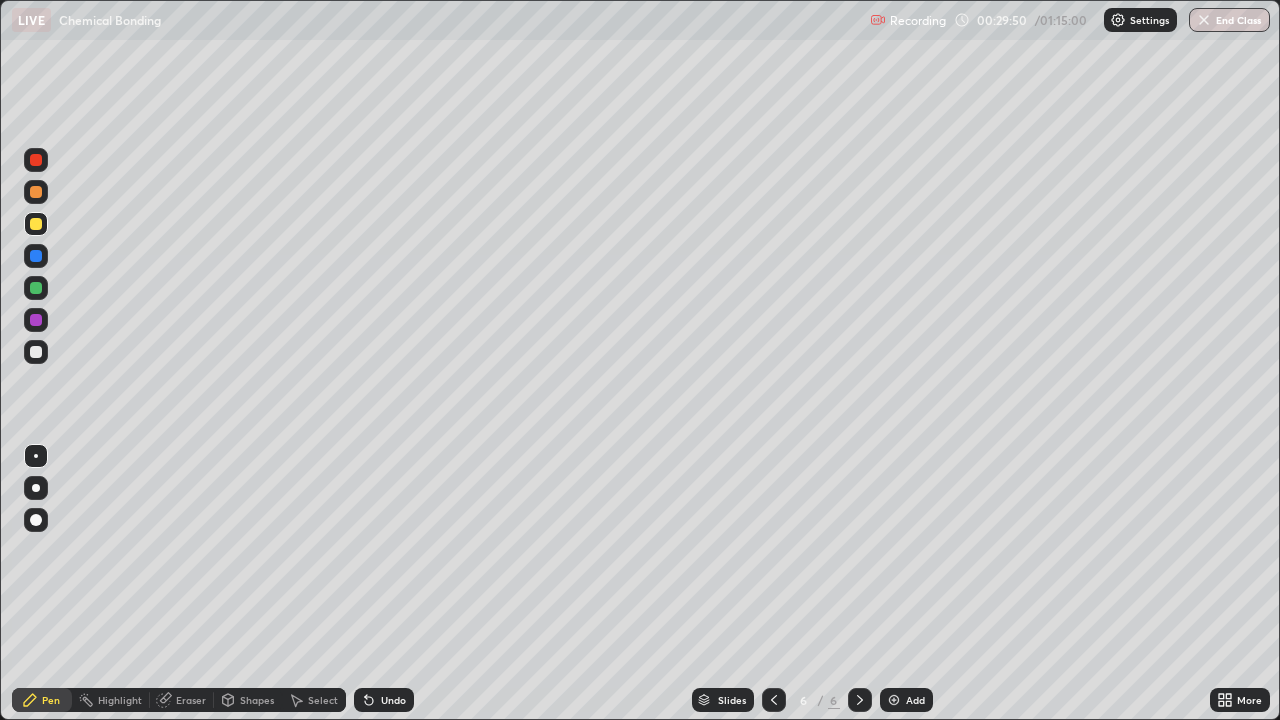 click at bounding box center (894, 700) 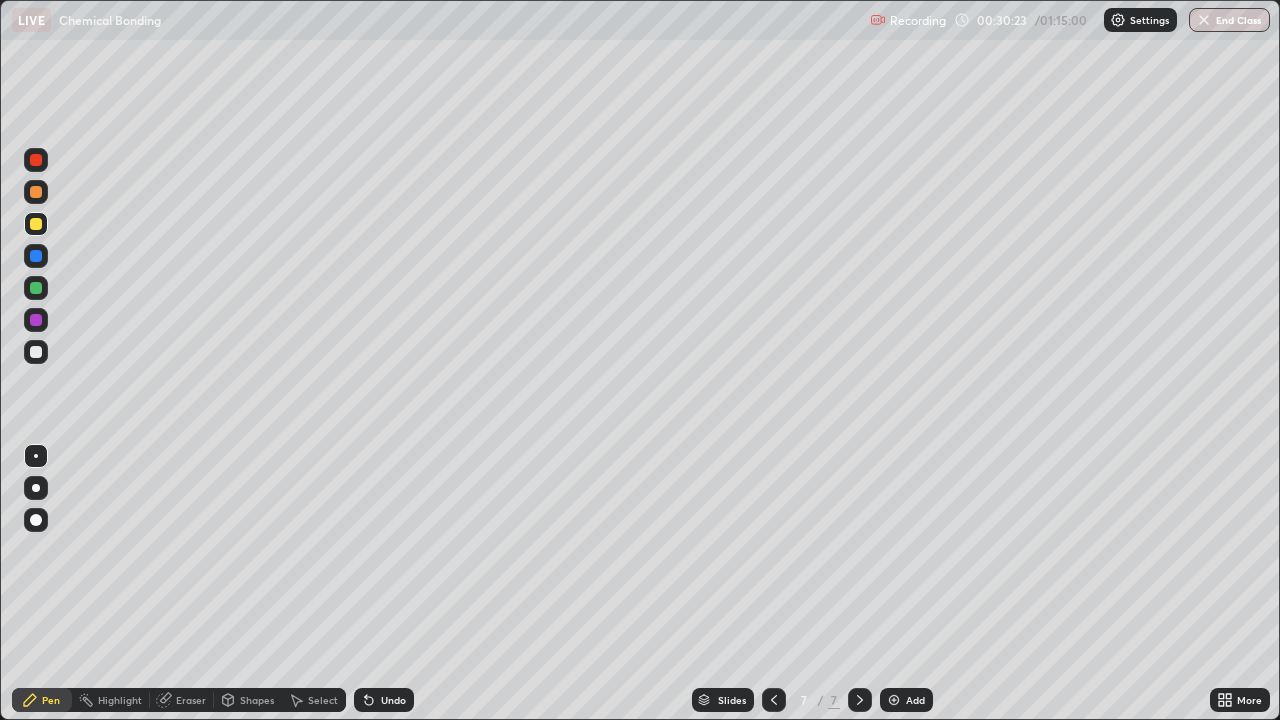 click 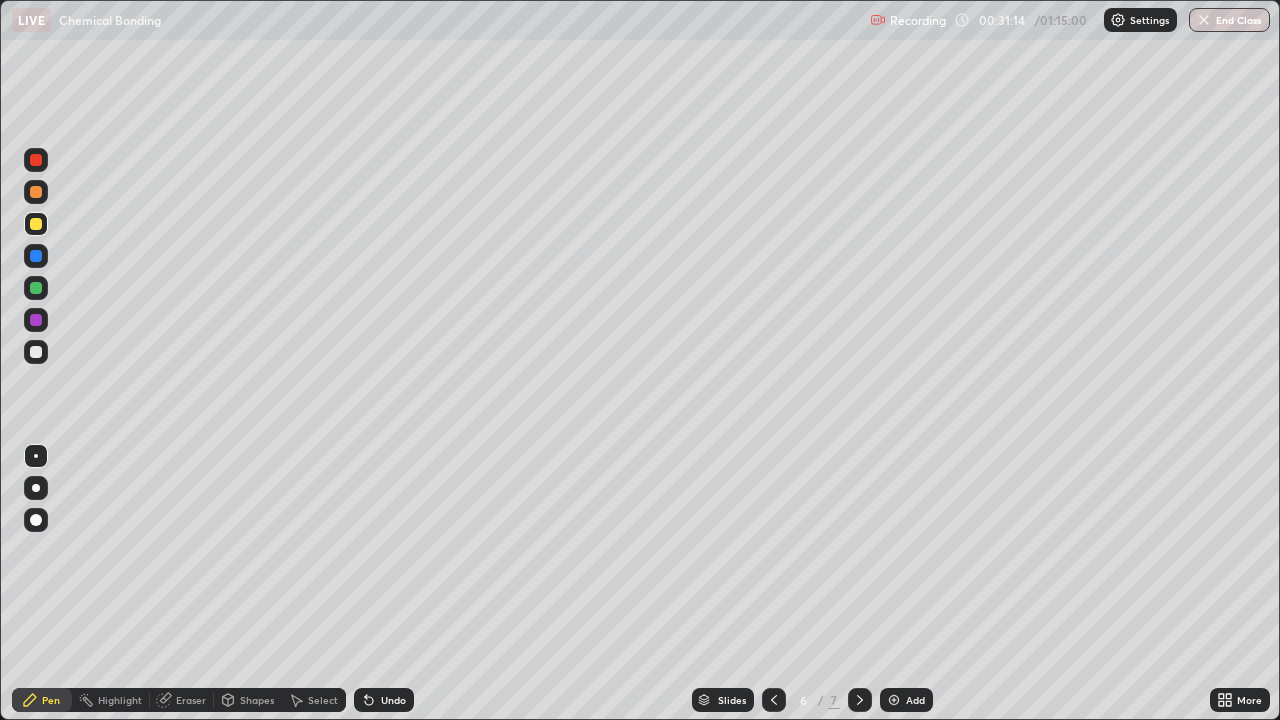 click 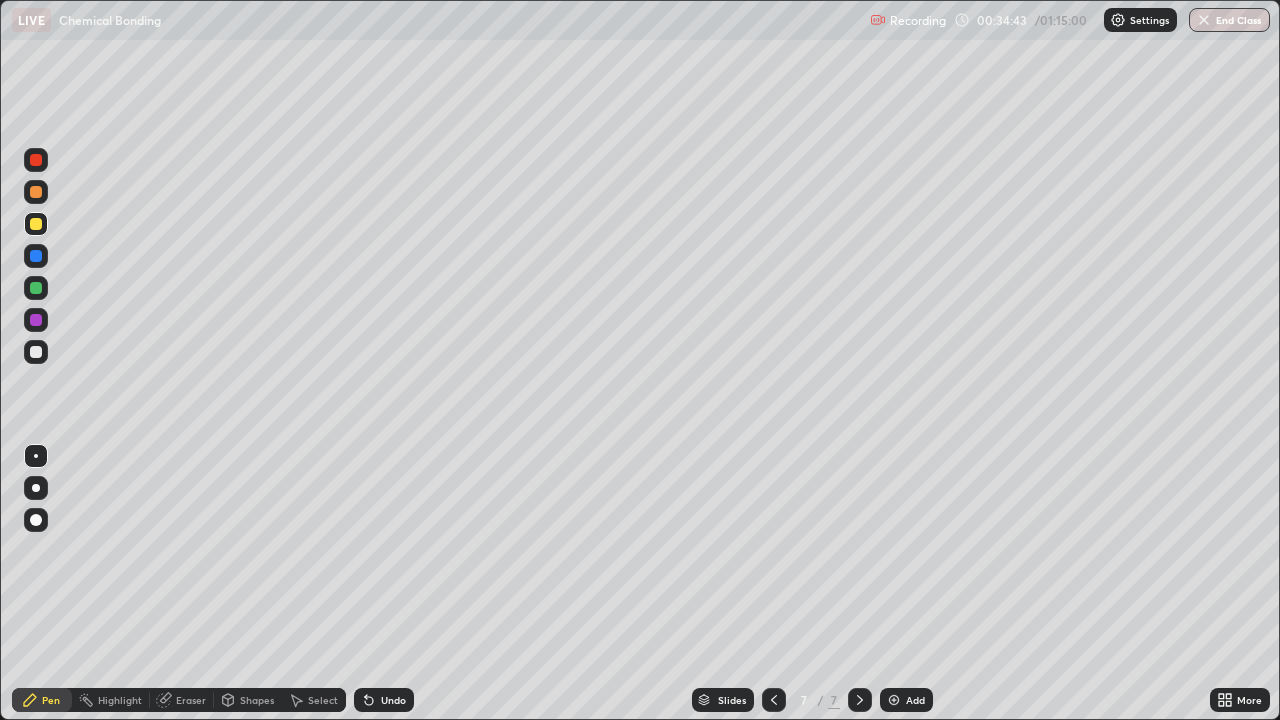 click on "Add" at bounding box center (915, 700) 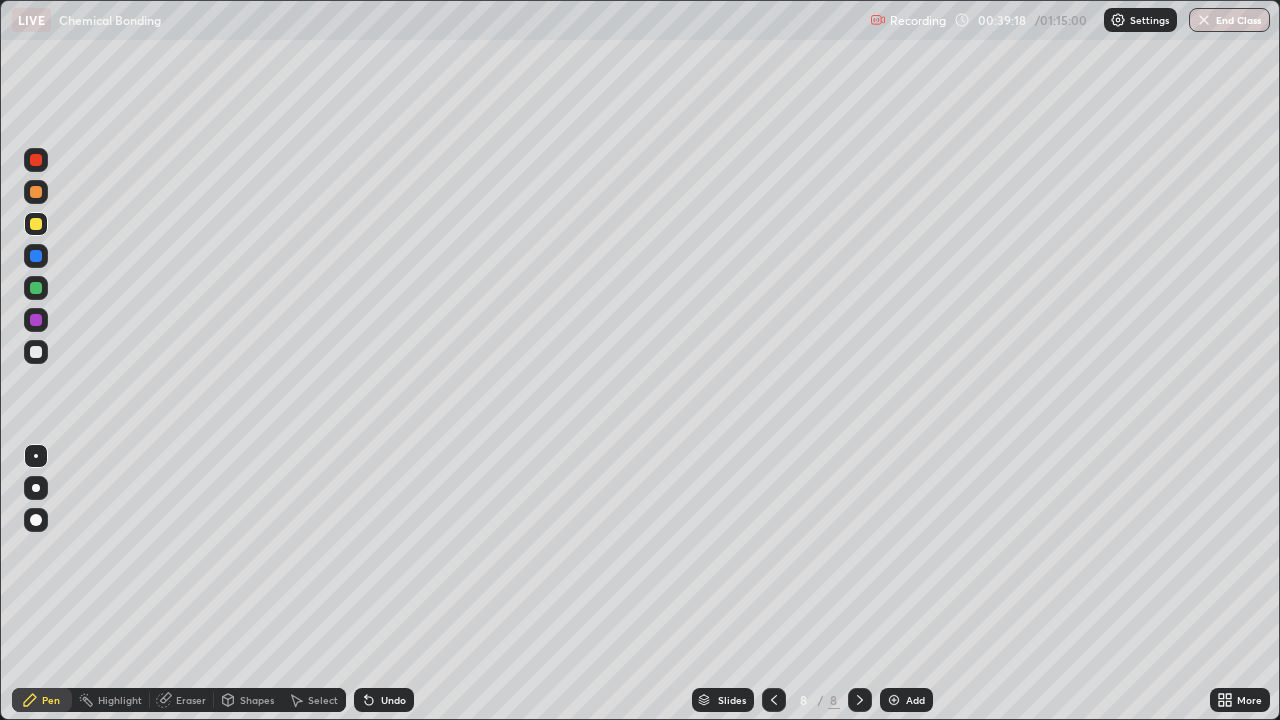 click on "Add" at bounding box center (915, 700) 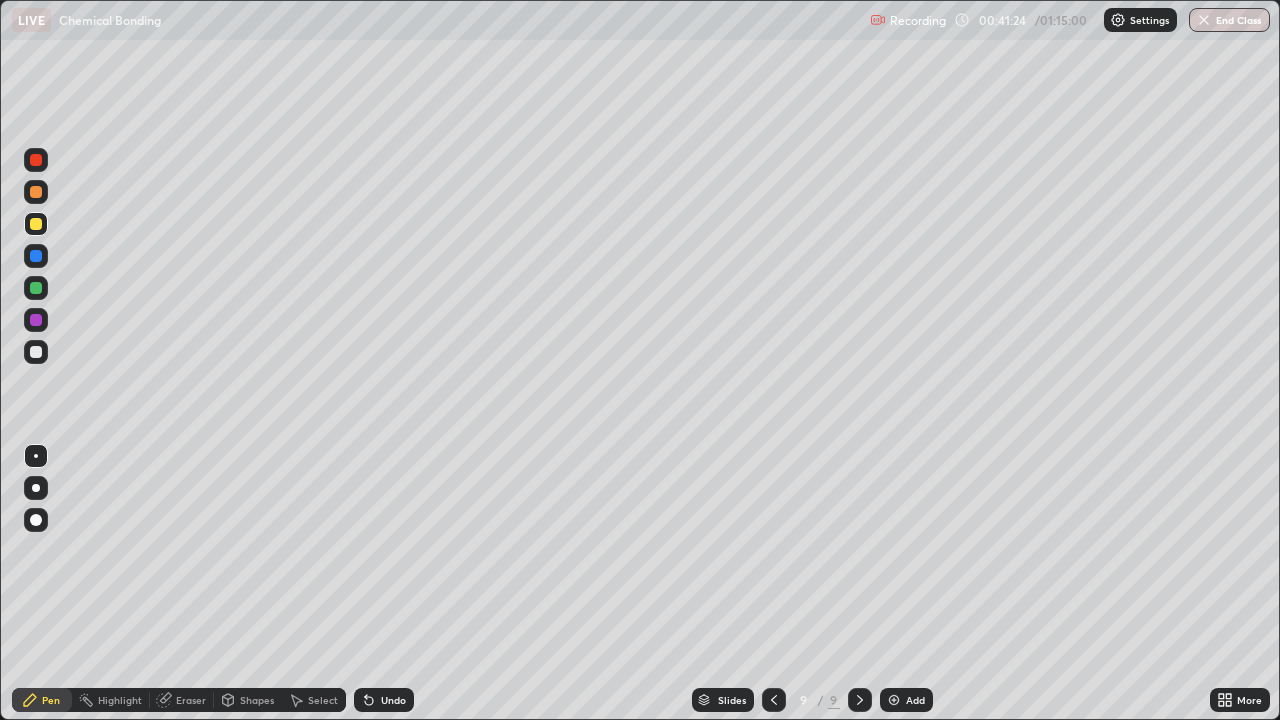 click 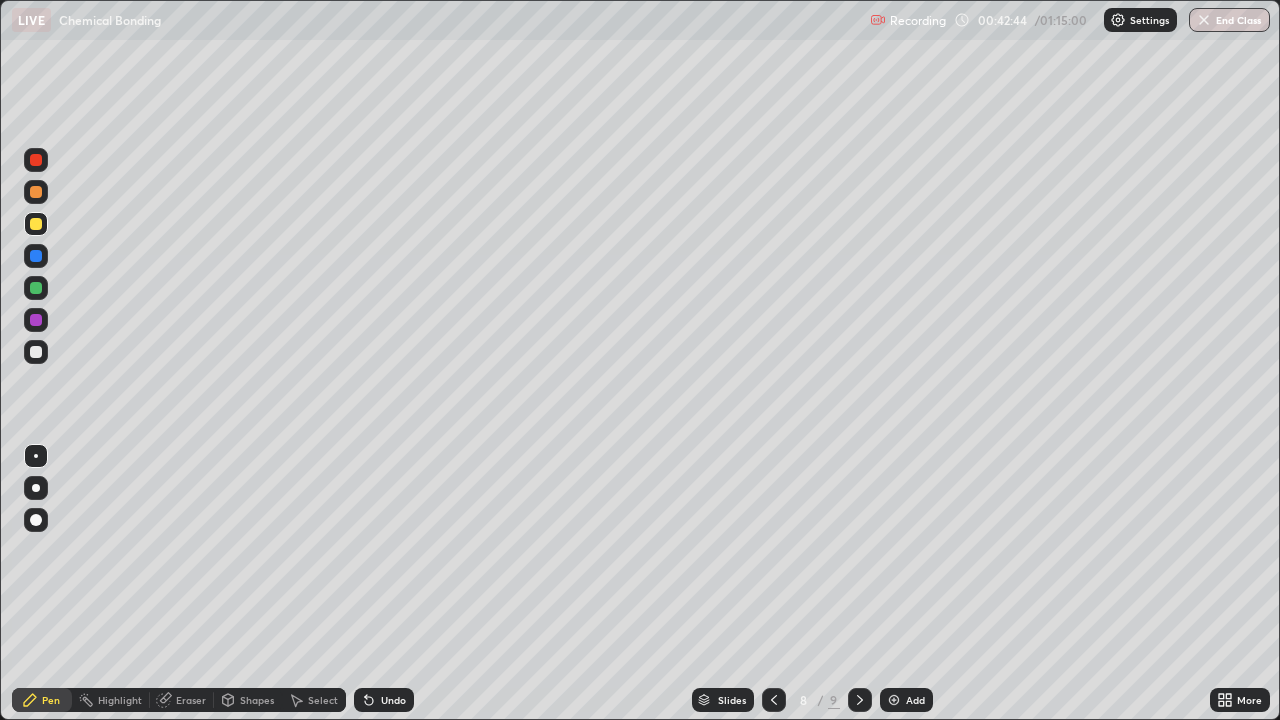 click on "Eraser" at bounding box center (191, 700) 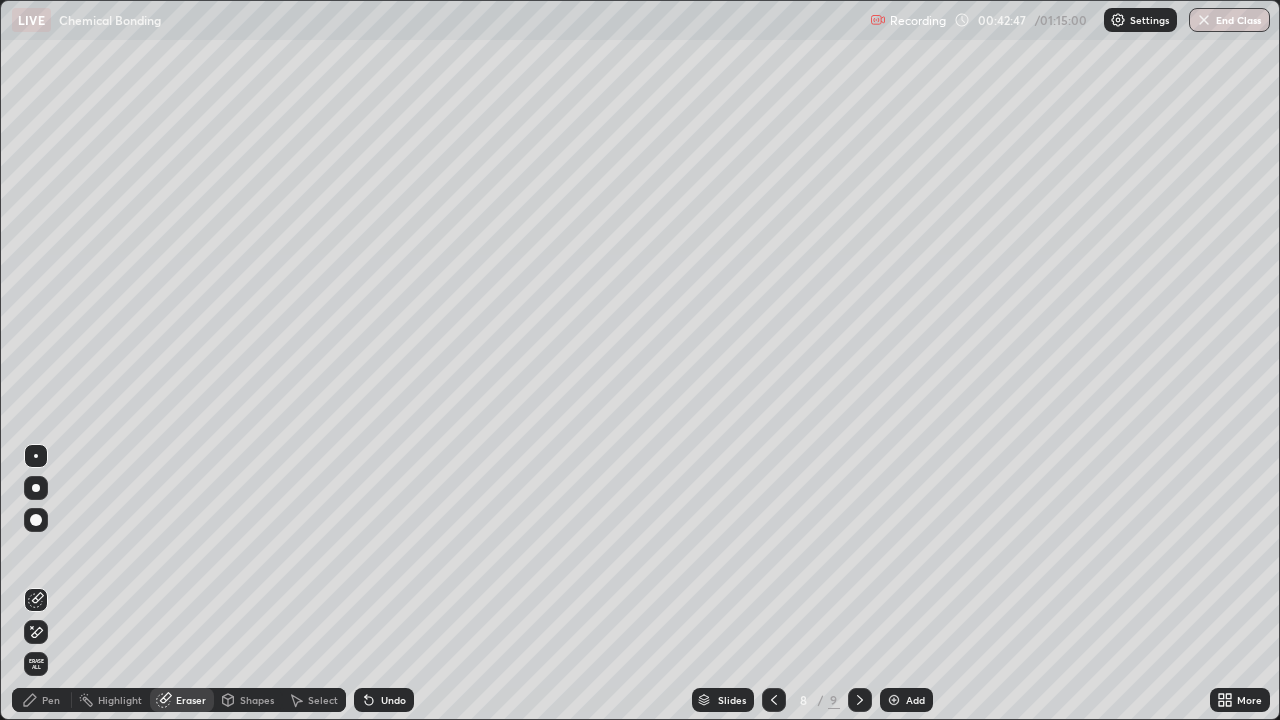 click on "Pen" at bounding box center (42, 700) 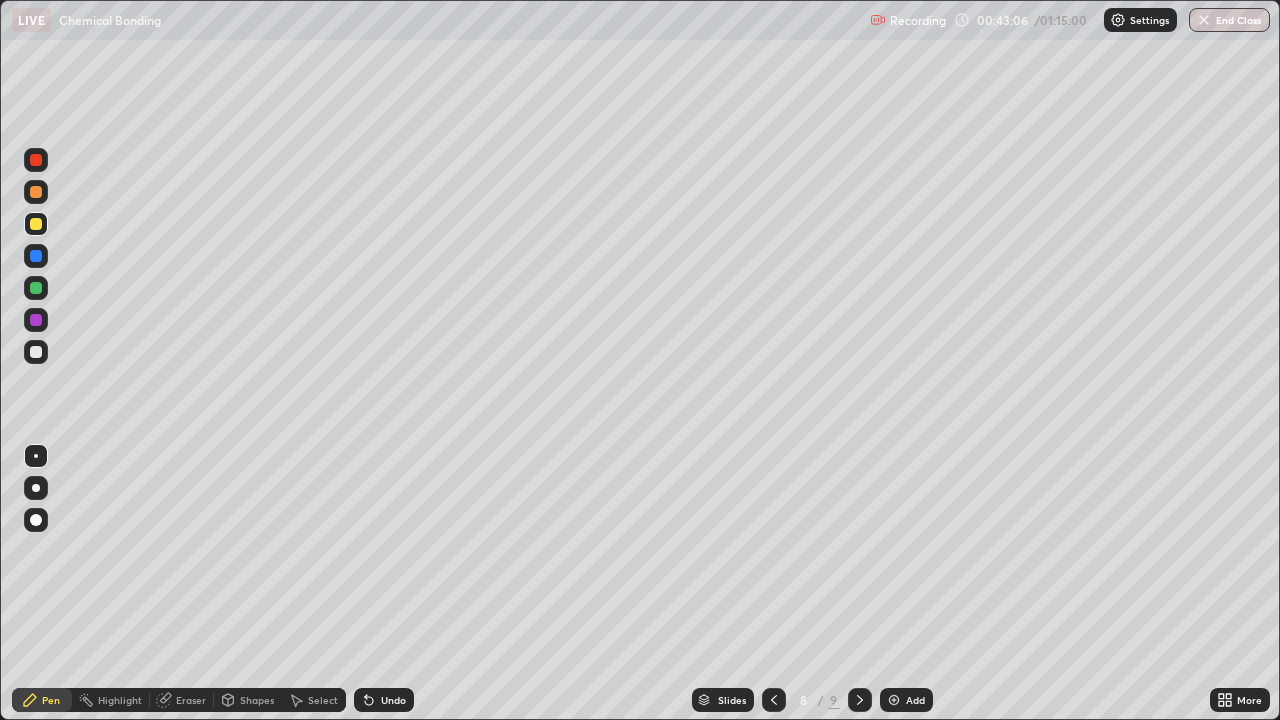 click on "Eraser" at bounding box center [191, 700] 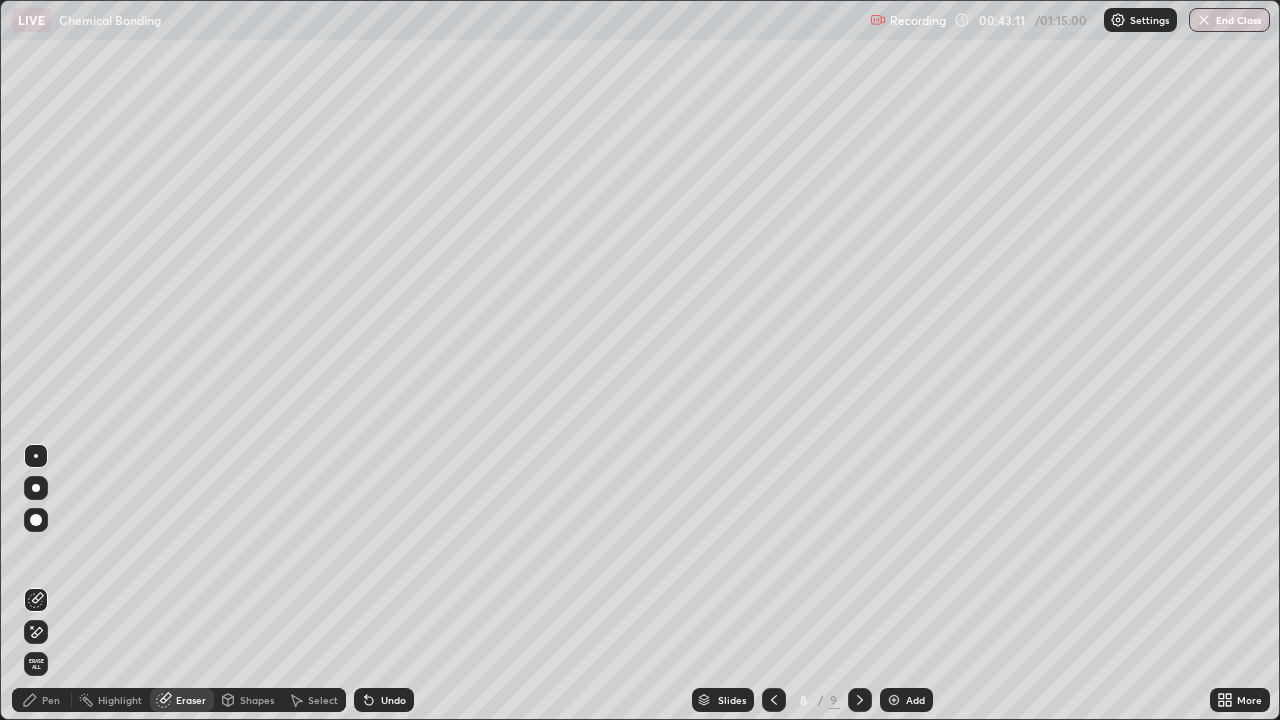click on "Pen" at bounding box center (51, 700) 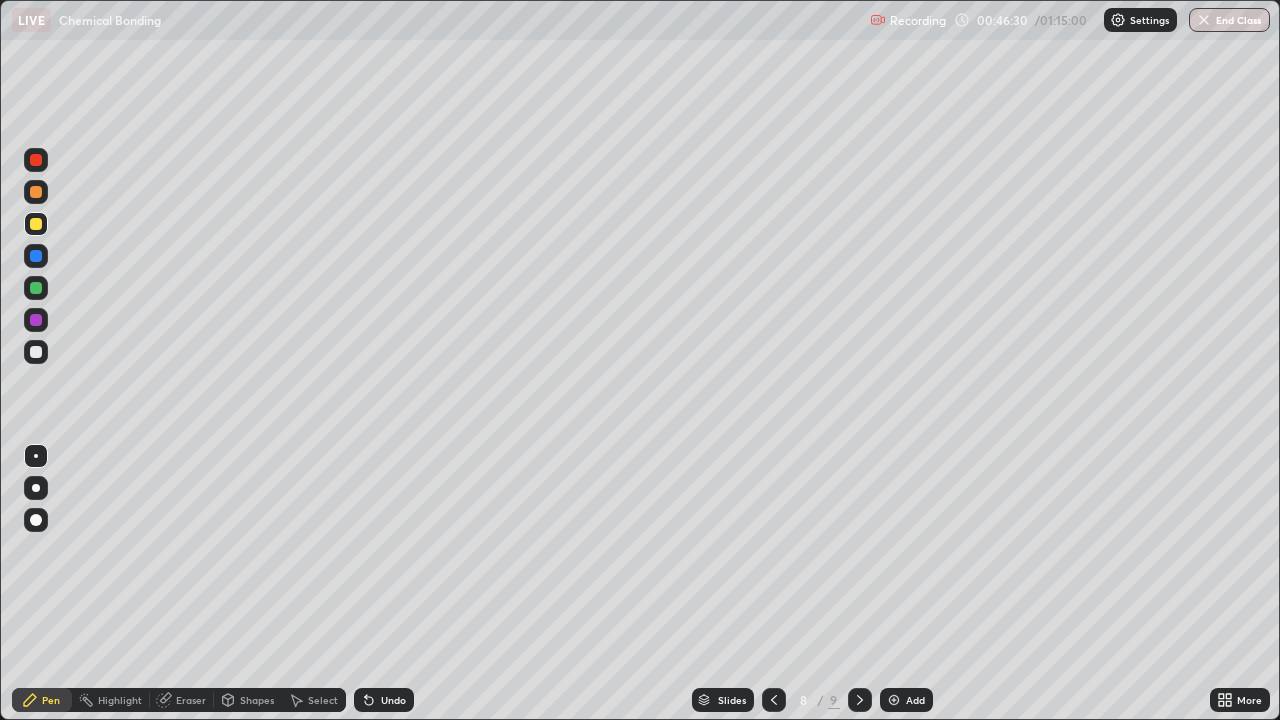 click on "Eraser" at bounding box center [182, 700] 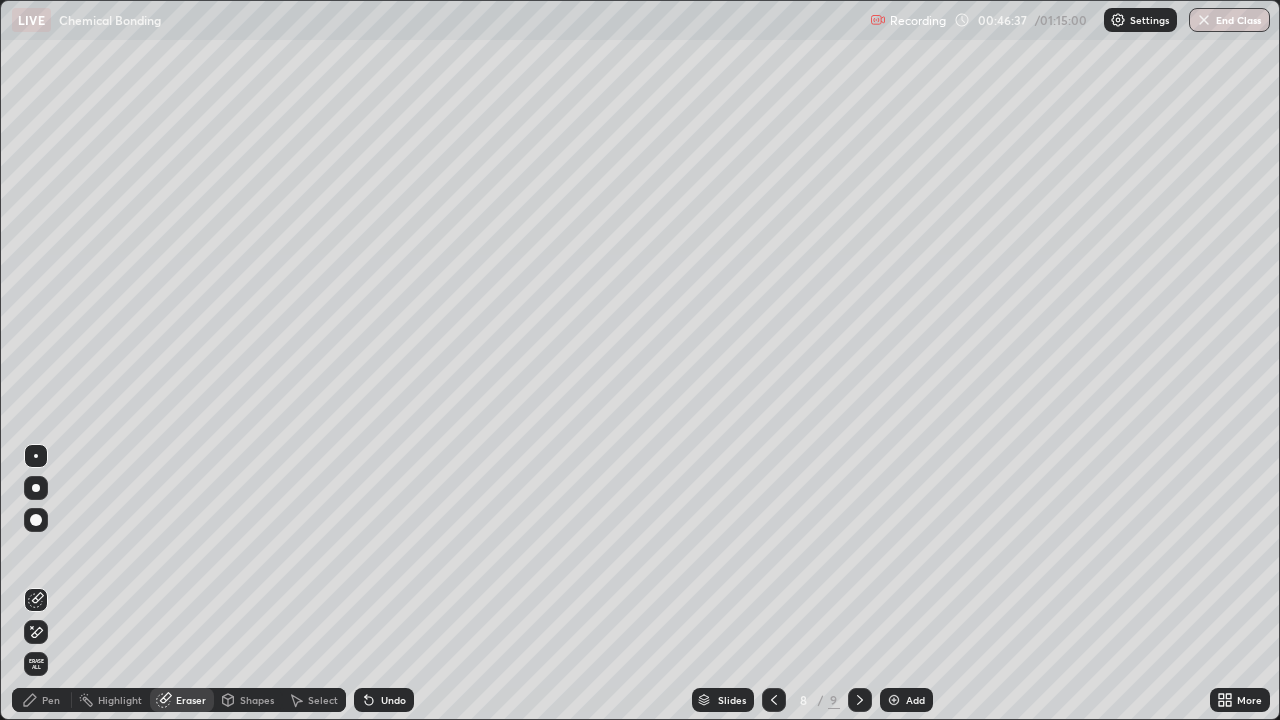 click 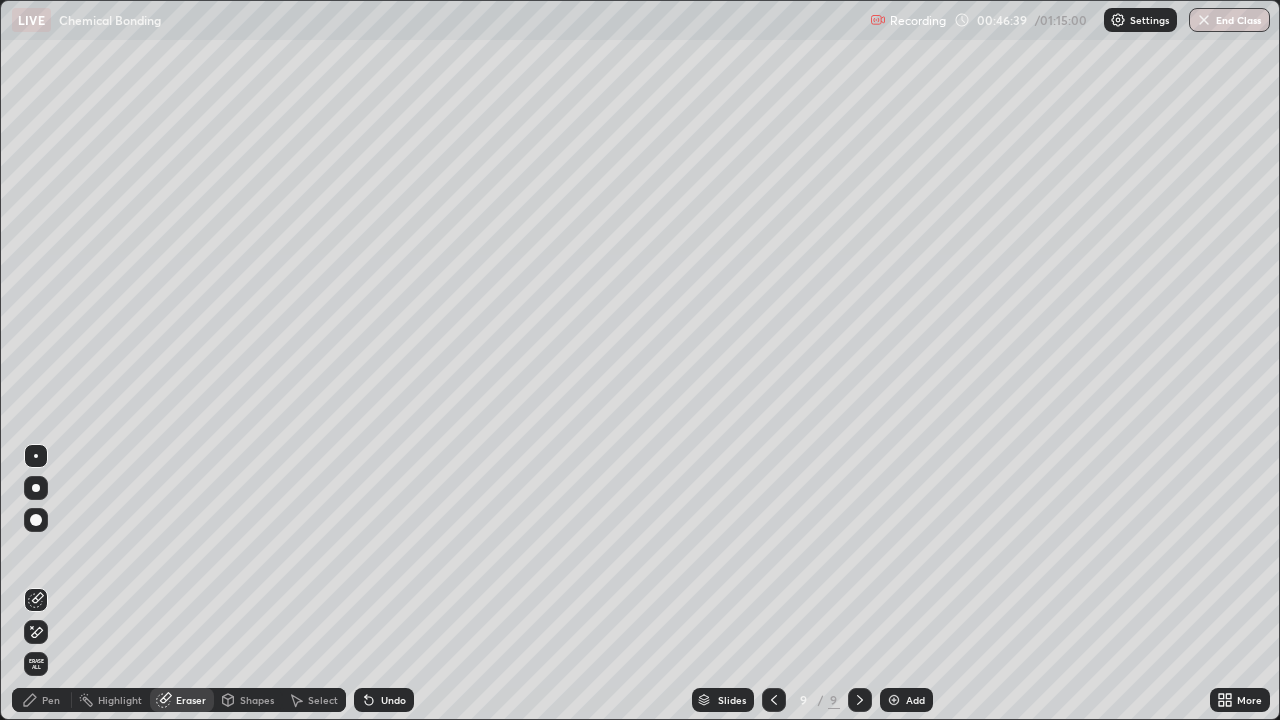 click on "Pen" at bounding box center (51, 700) 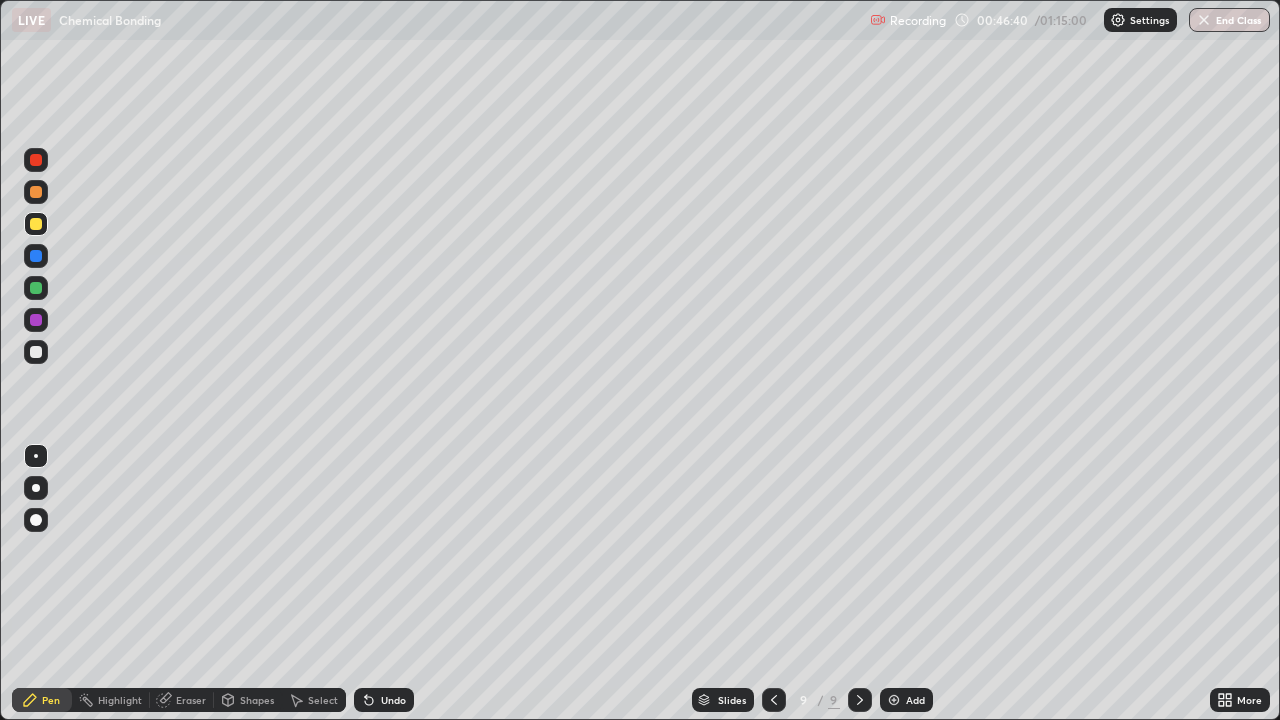 click 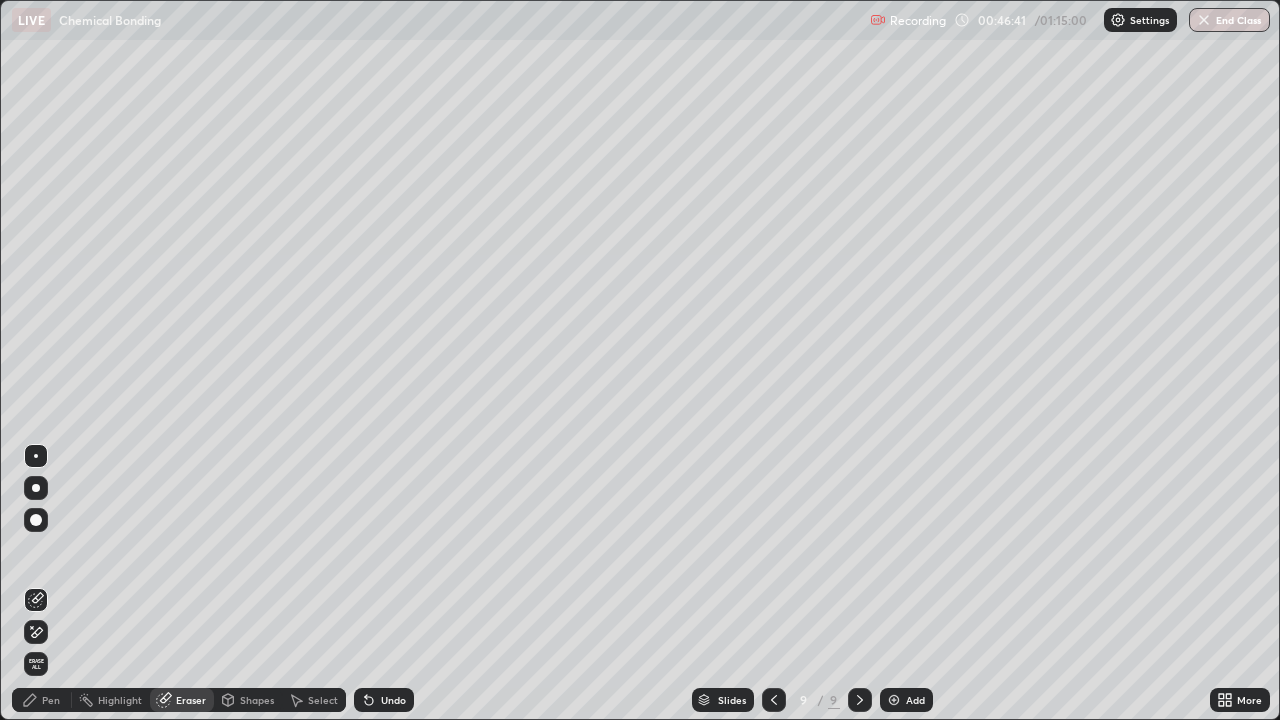 click 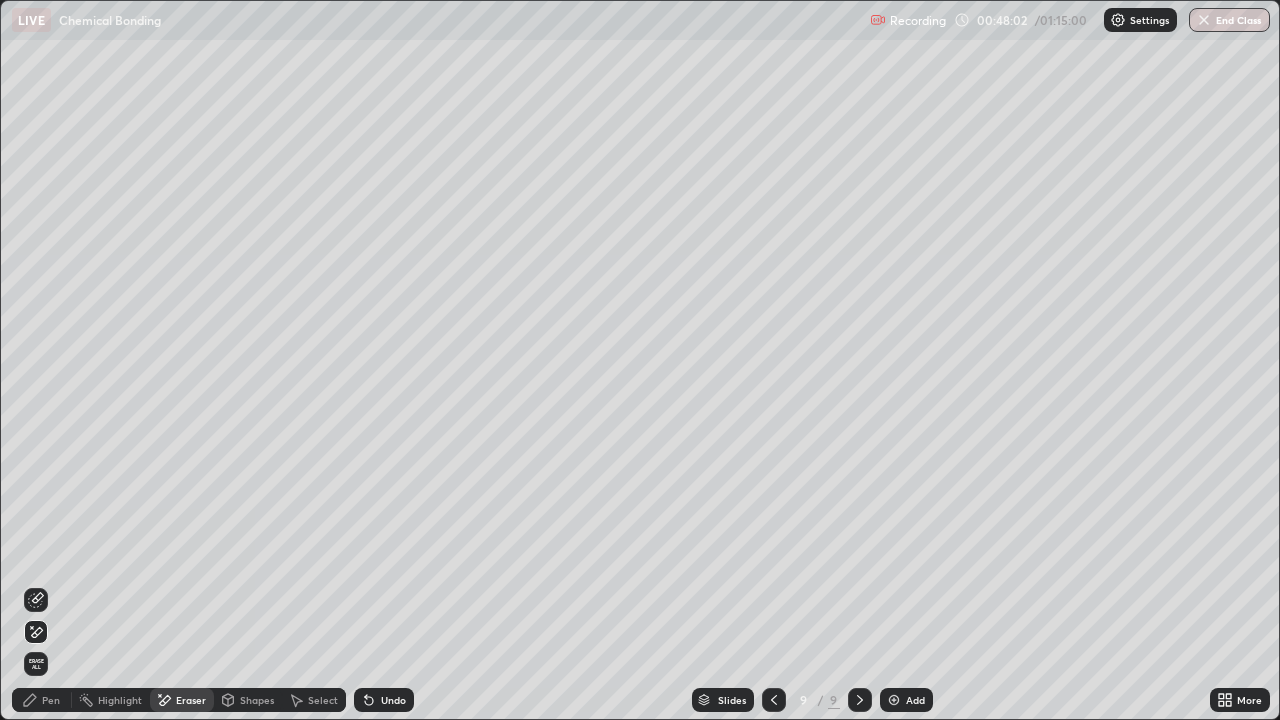 click on "Pen" at bounding box center (51, 700) 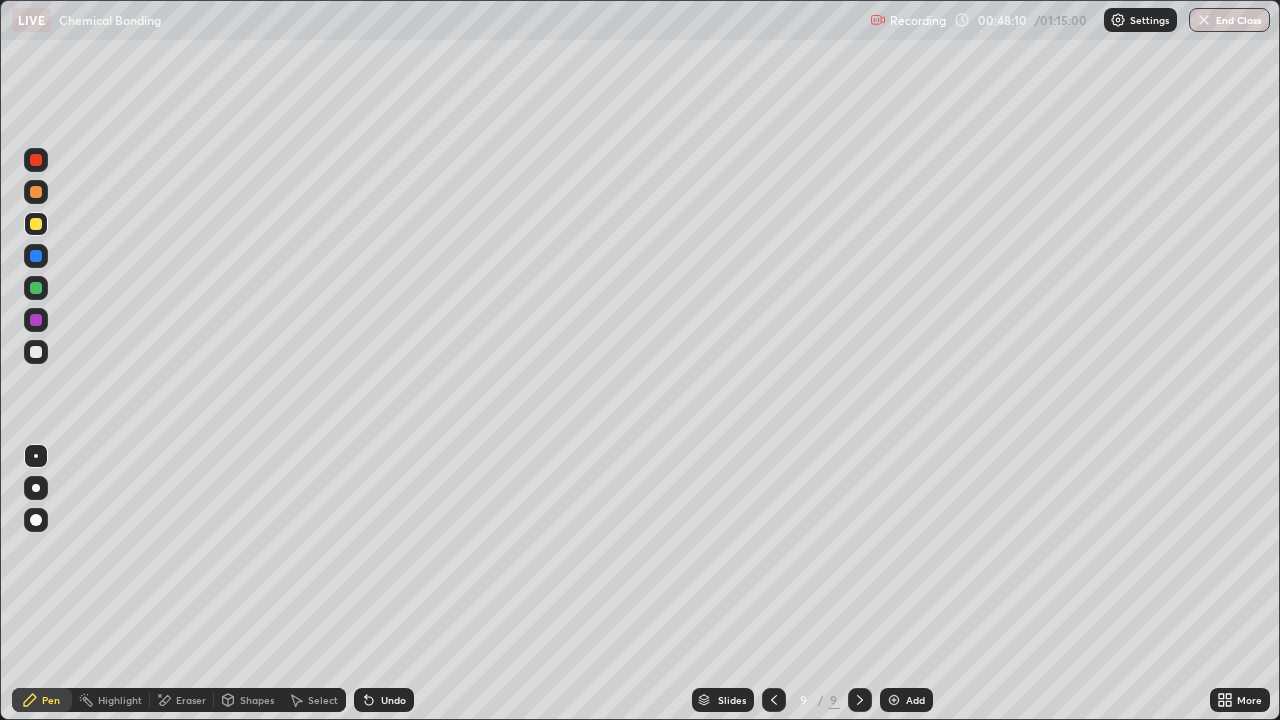 click on "Eraser" at bounding box center (182, 700) 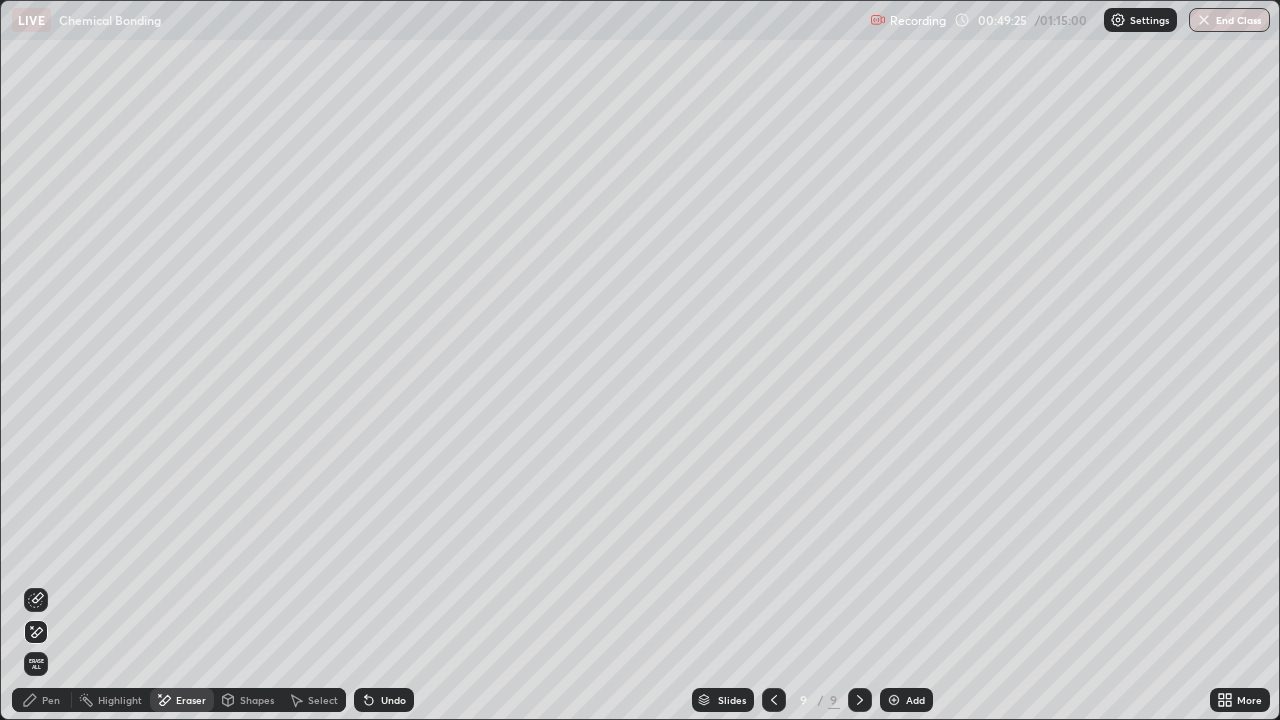 click on "Add" at bounding box center (915, 700) 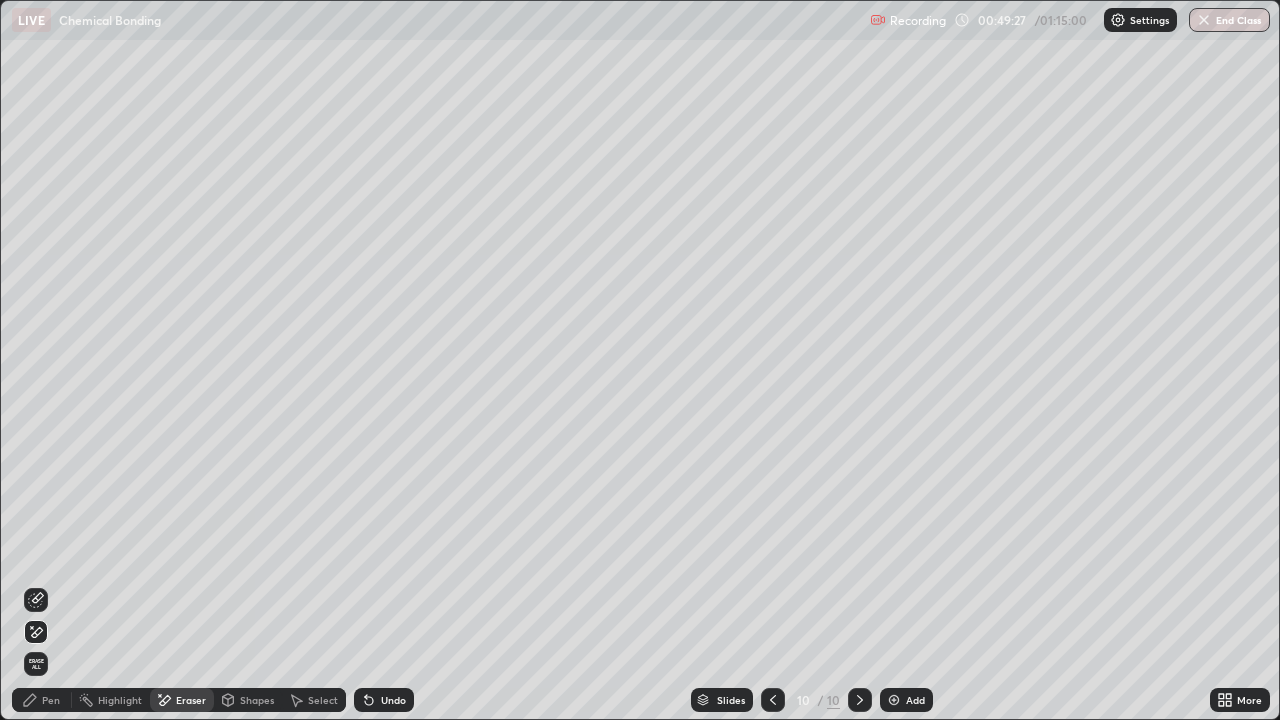 click on "Pen" at bounding box center [51, 700] 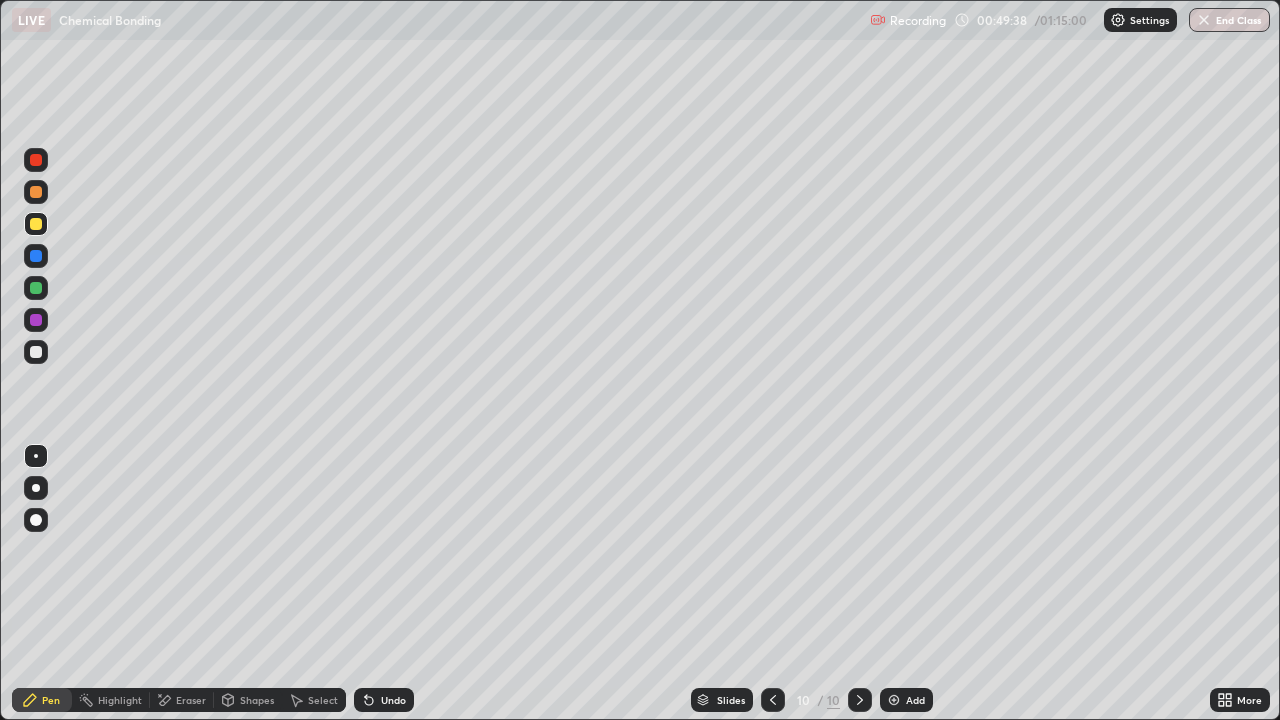click on "Eraser" at bounding box center (191, 700) 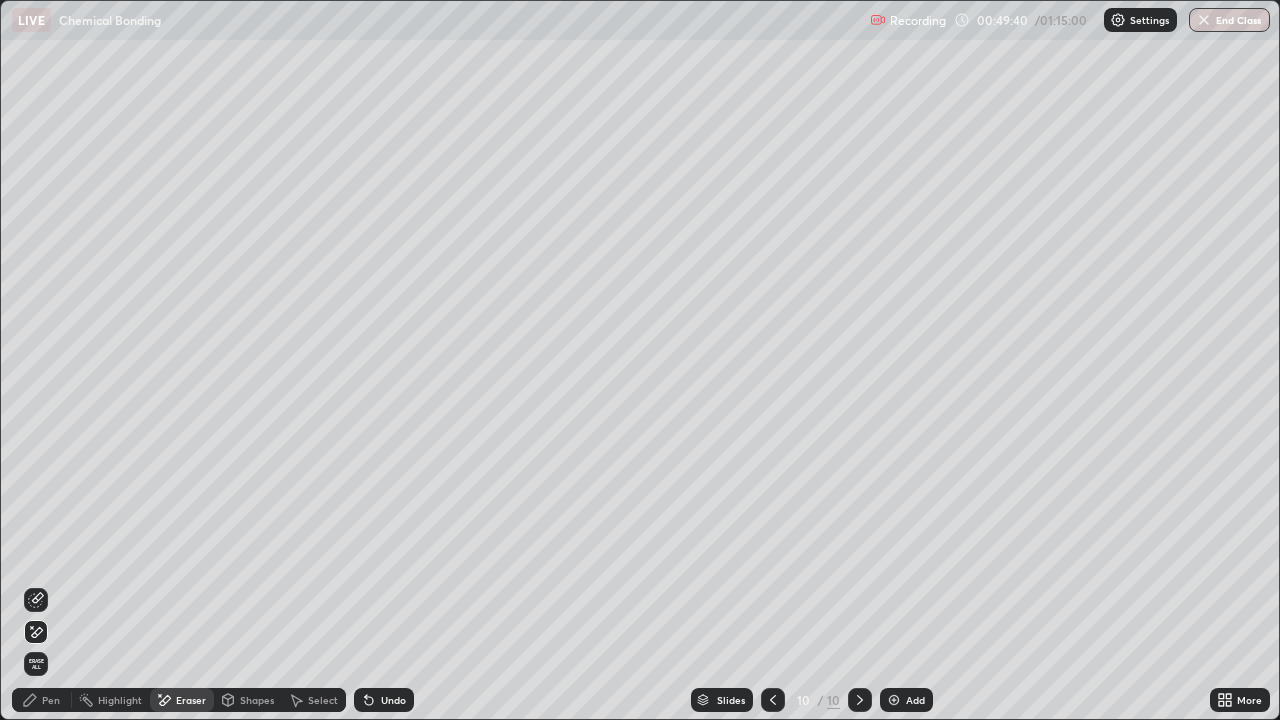 click on "Pen" at bounding box center [42, 700] 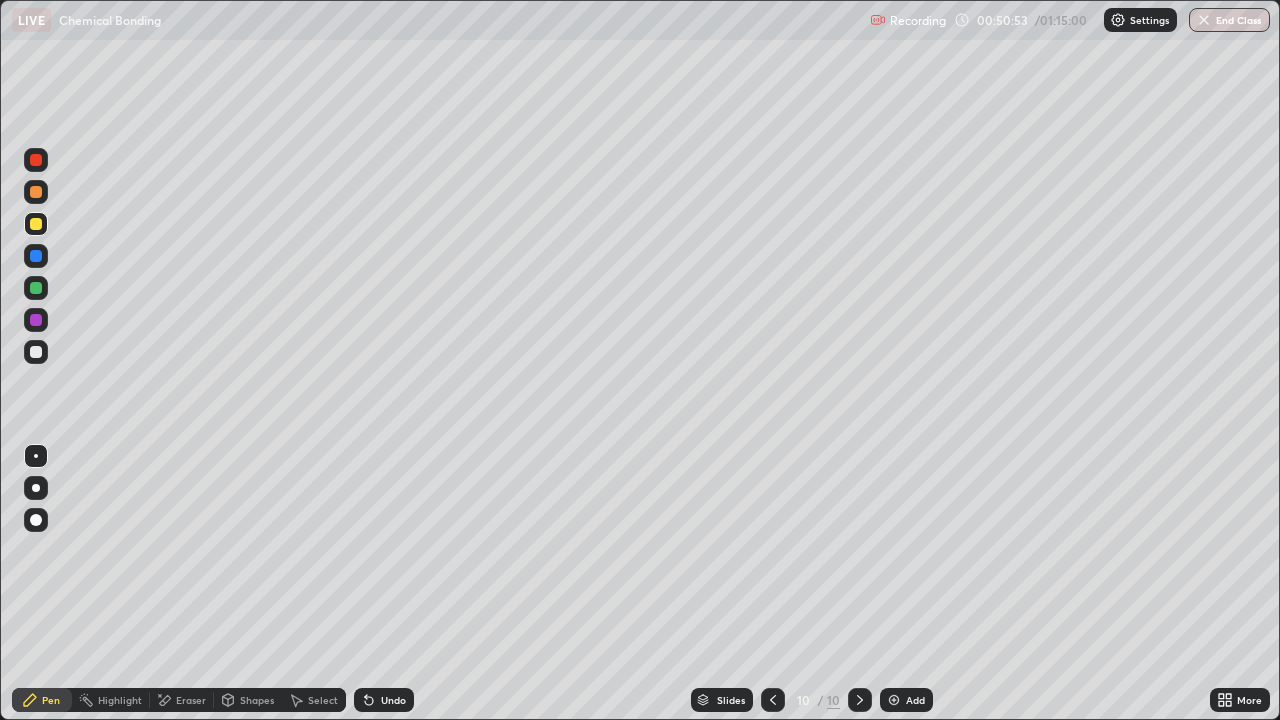 click on "Eraser" at bounding box center [191, 700] 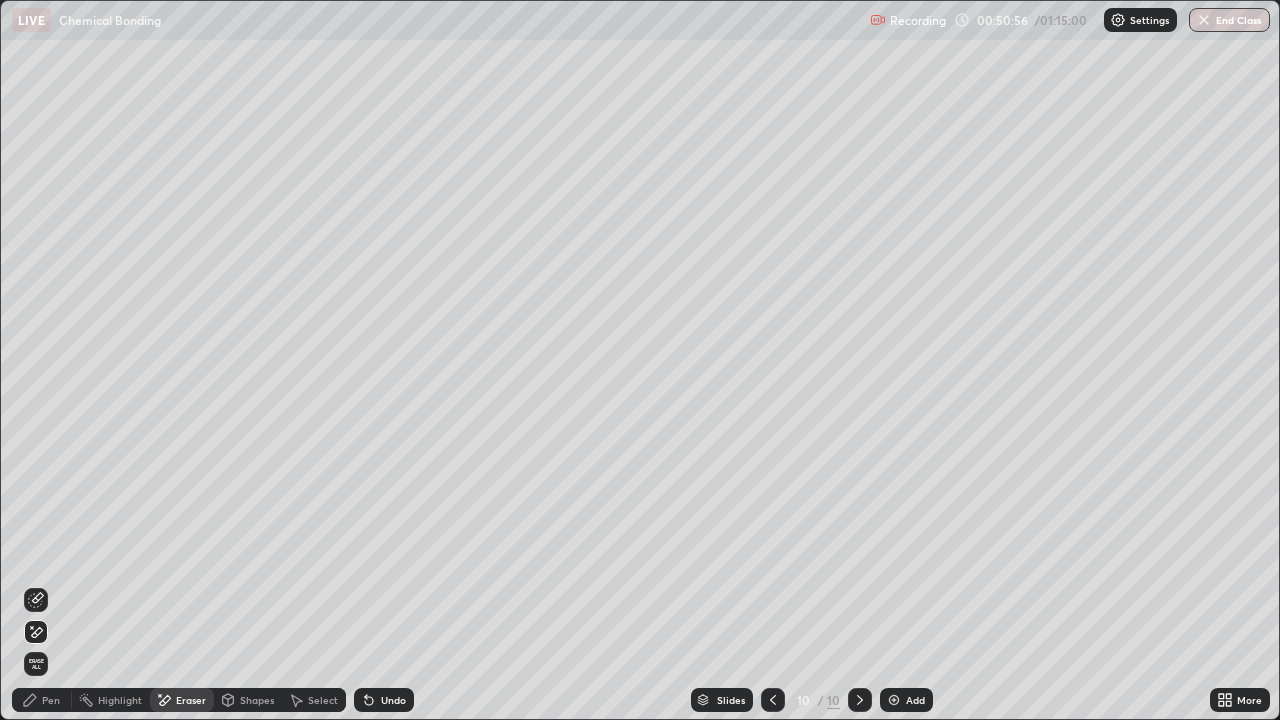 click on "Pen" at bounding box center [51, 700] 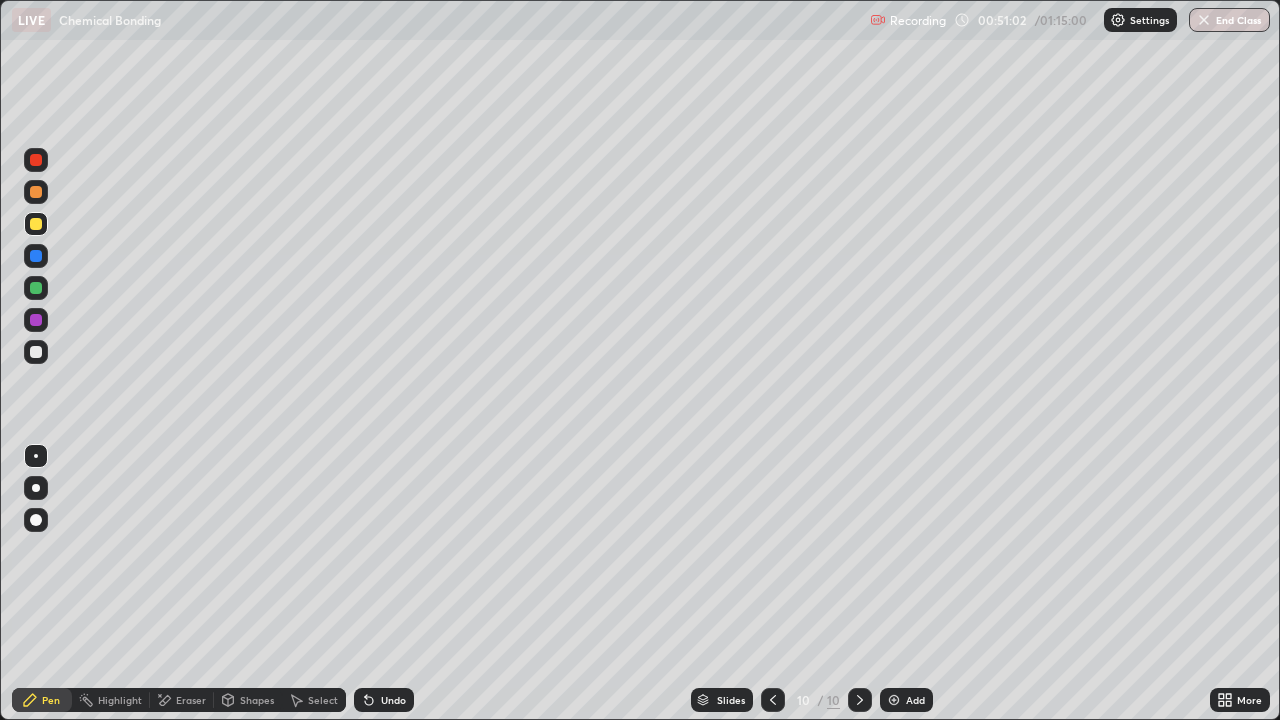 click on "Eraser" at bounding box center (182, 700) 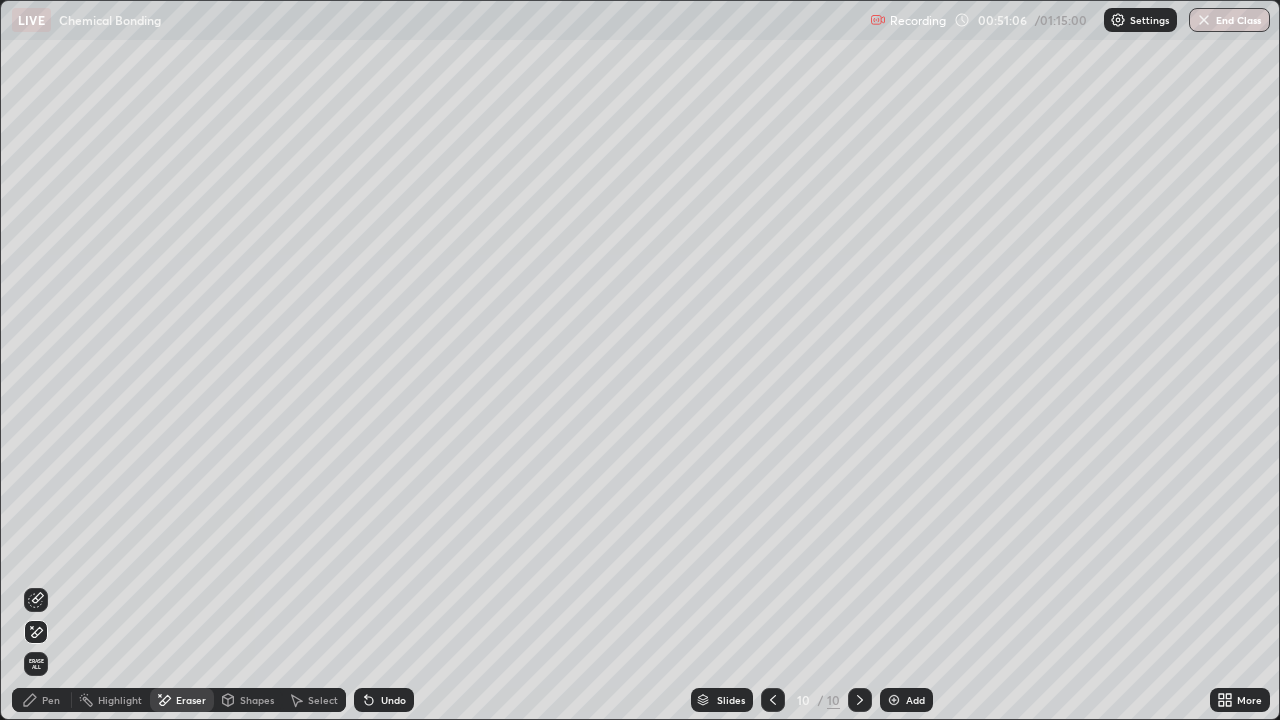 click on "Pen" at bounding box center [42, 700] 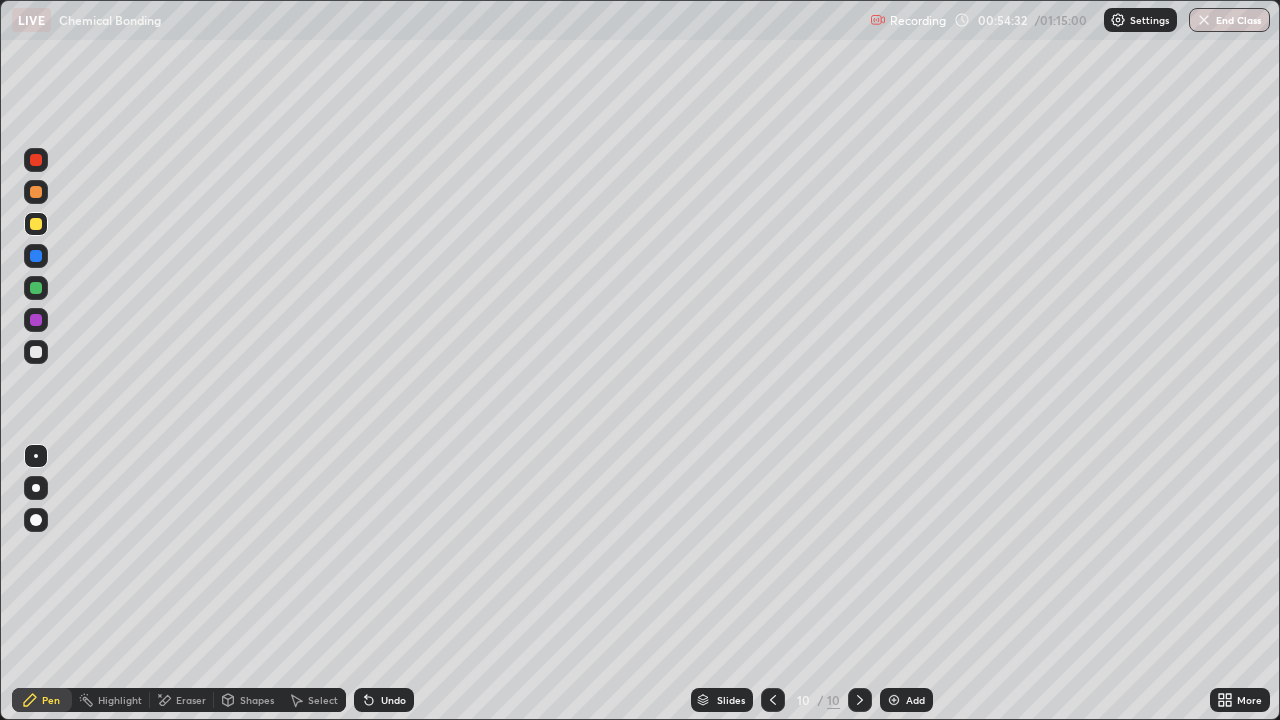 click 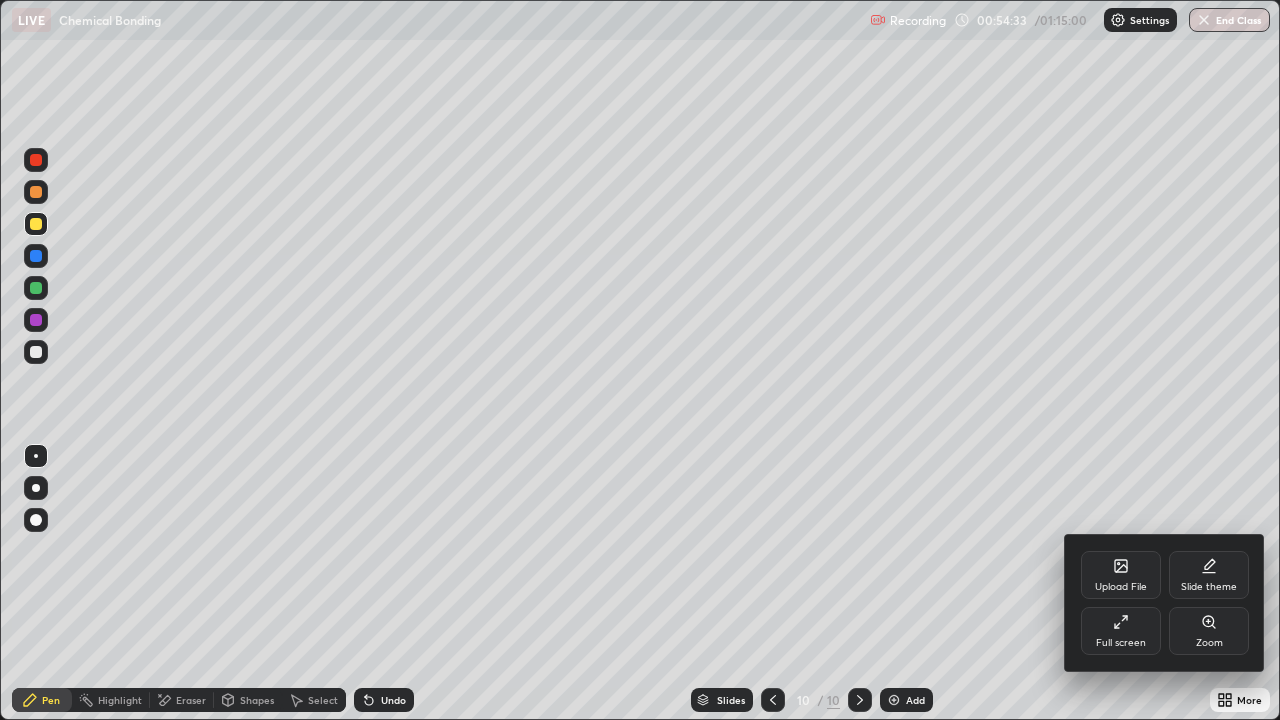 click on "Full screen" at bounding box center (1121, 631) 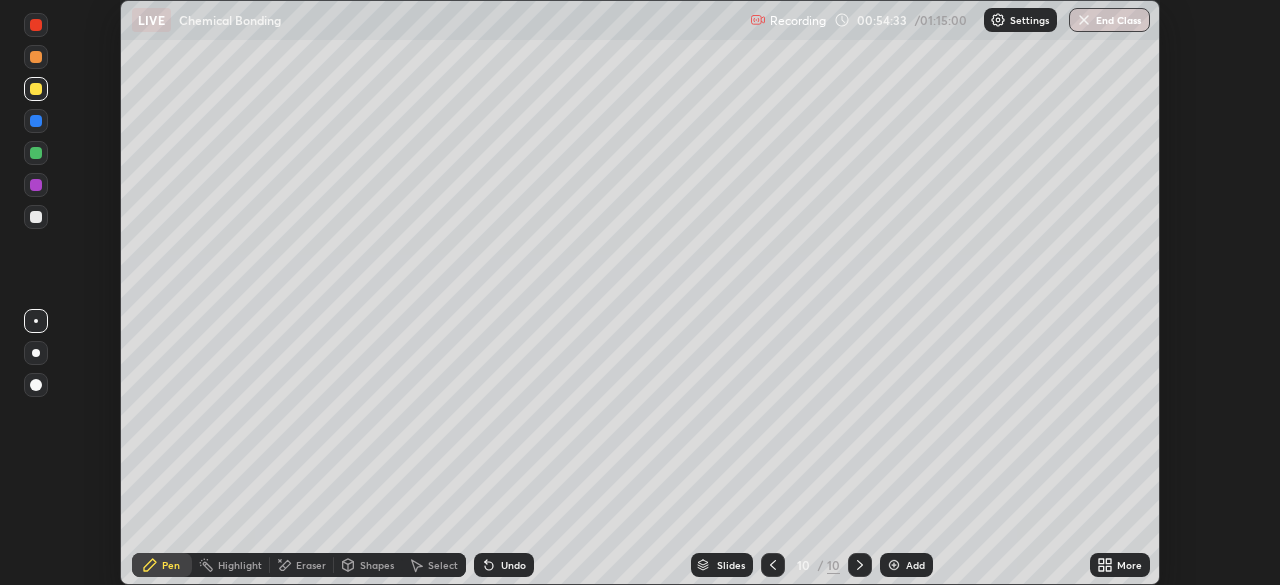 scroll, scrollTop: 585, scrollLeft: 1280, axis: both 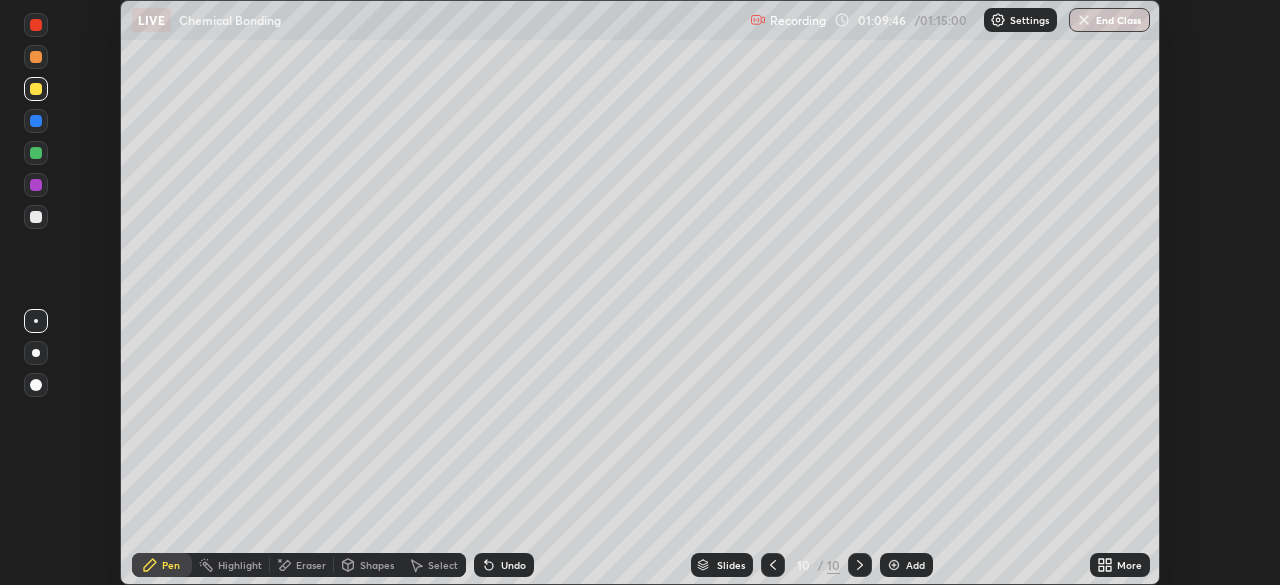 click on "End Class" at bounding box center (1109, 20) 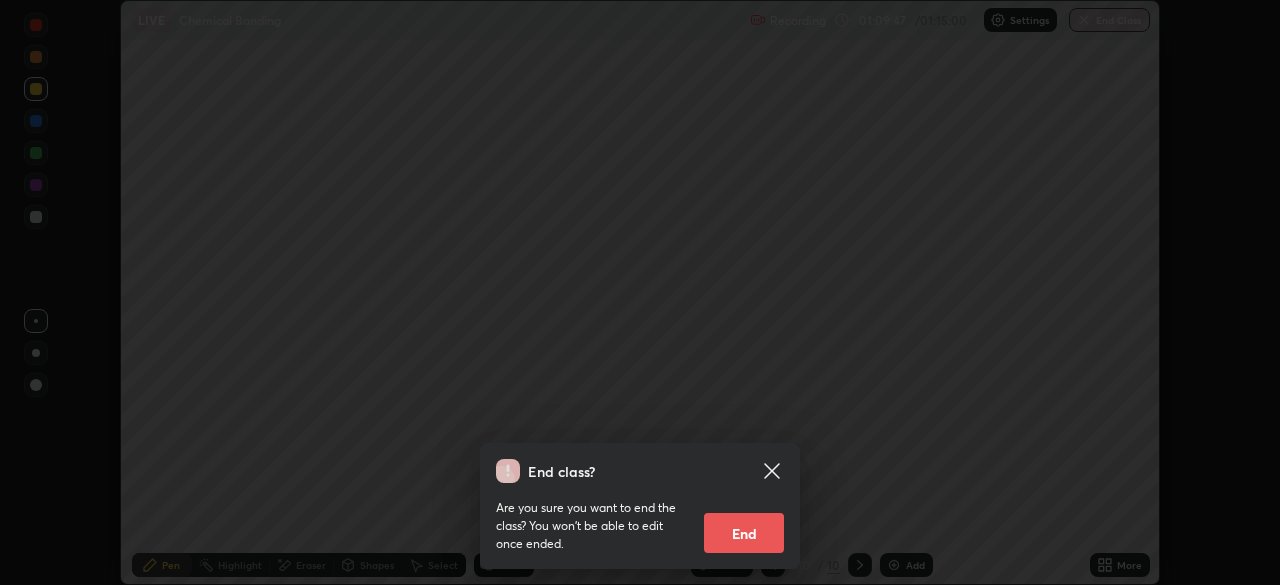 click on "End" at bounding box center [744, 533] 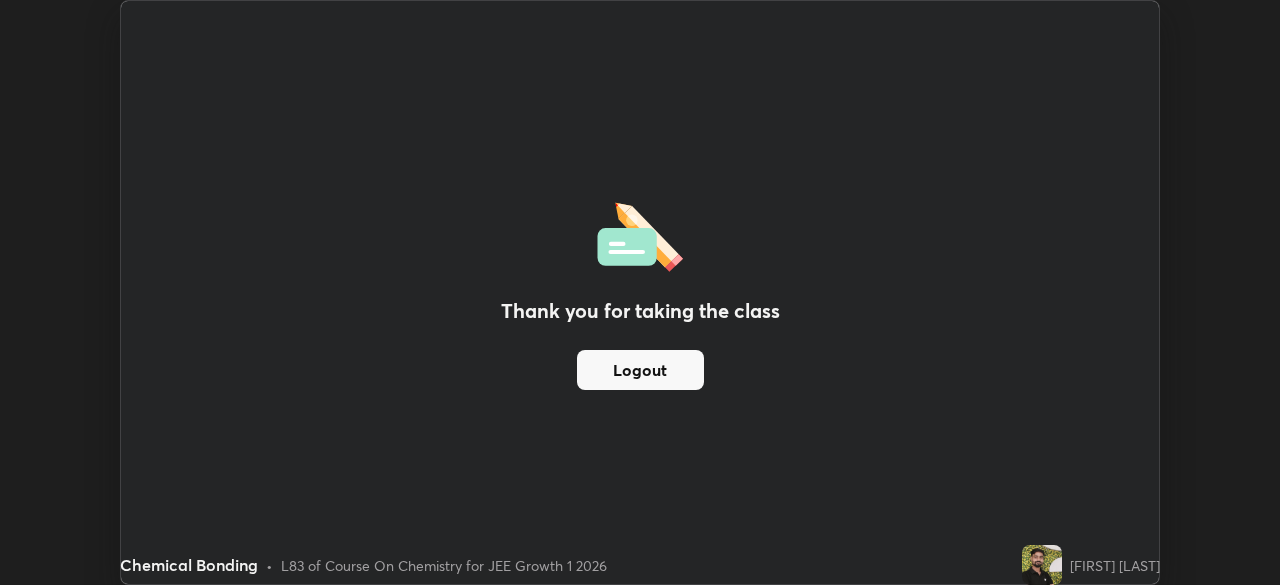 click on "Logout" at bounding box center [640, 370] 